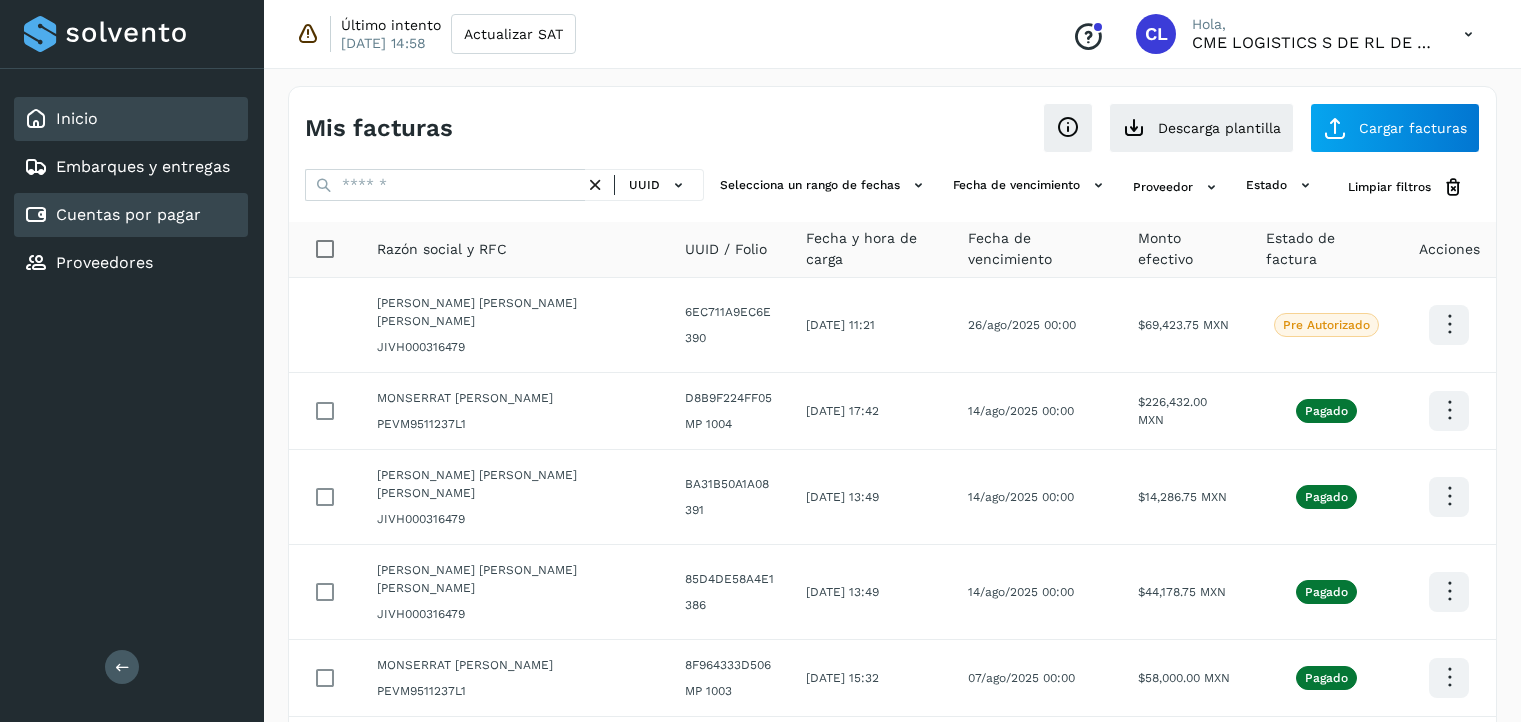 scroll, scrollTop: 0, scrollLeft: 0, axis: both 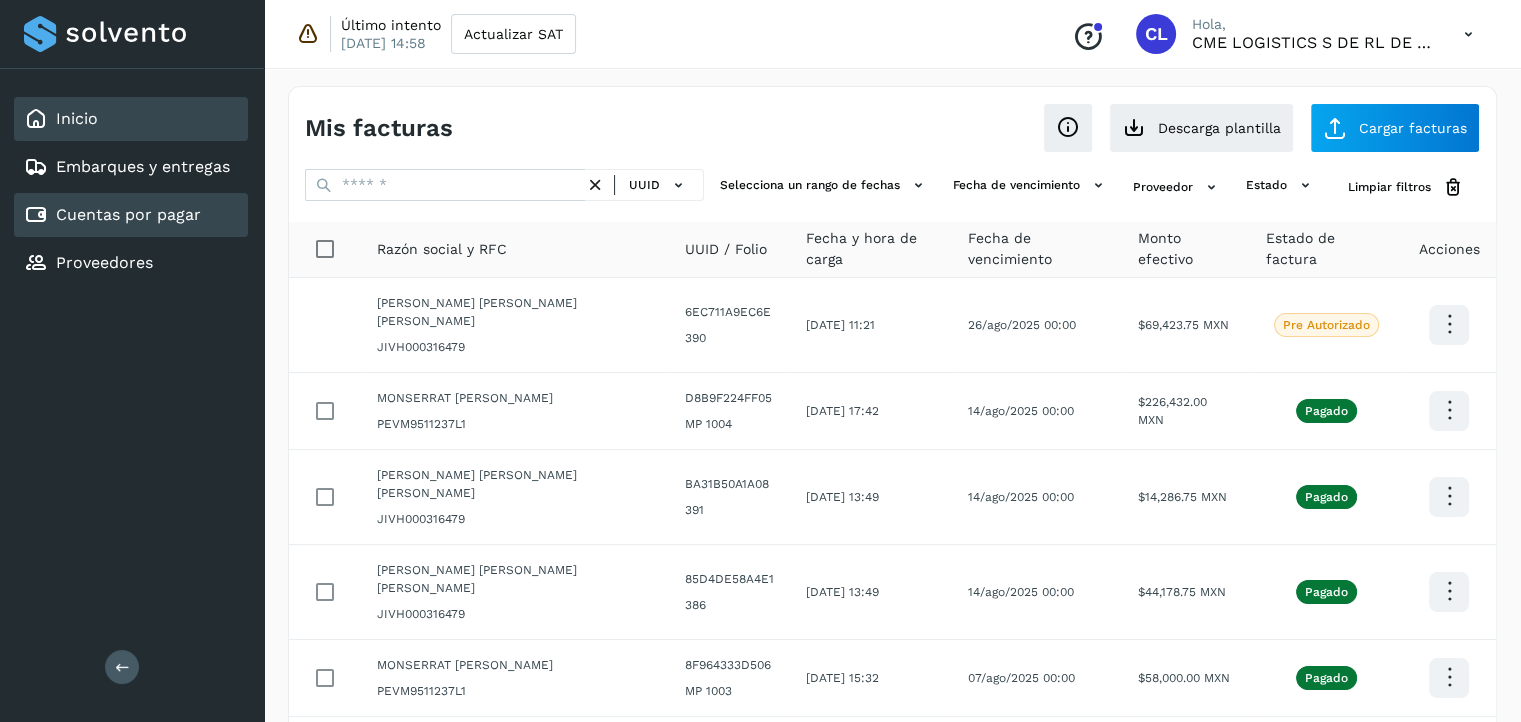 click on "Inicio" 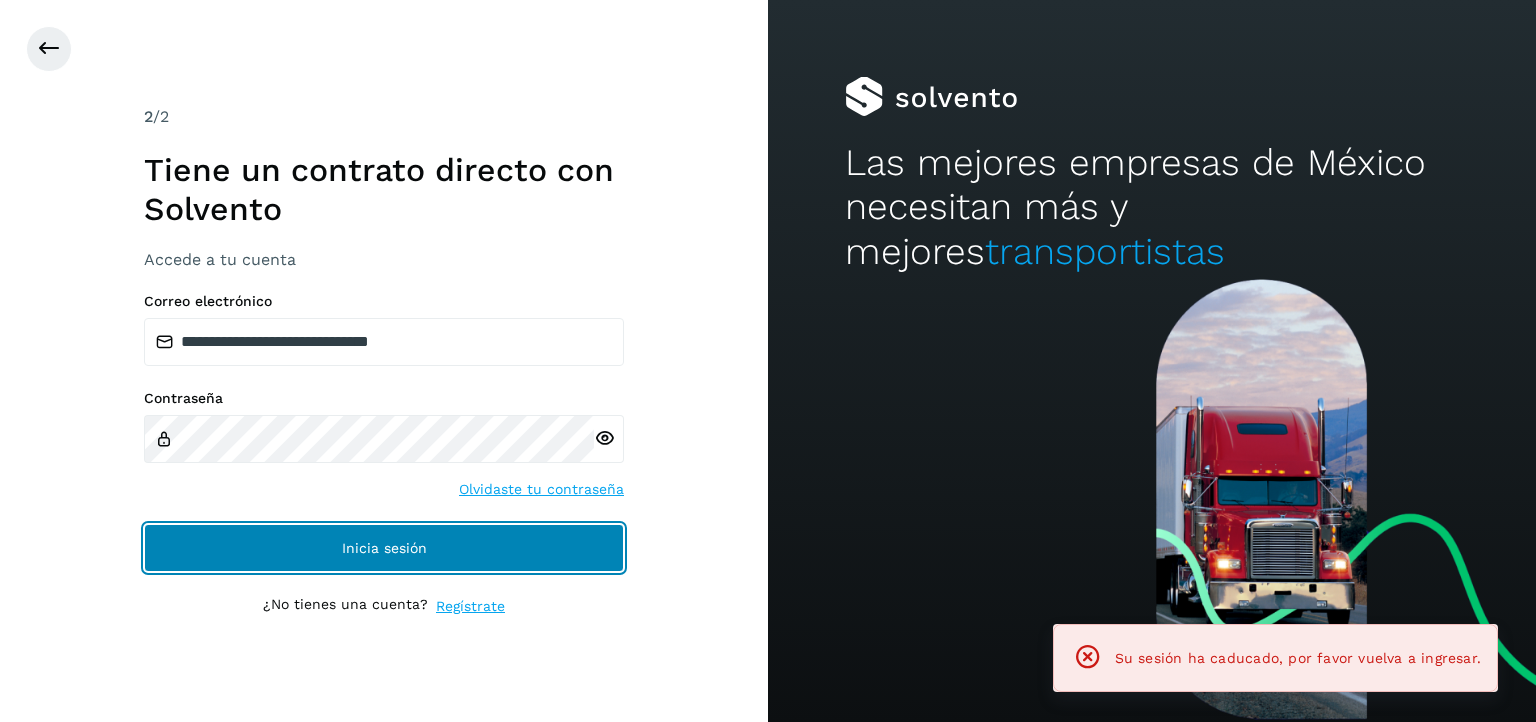 click on "Inicia sesión" 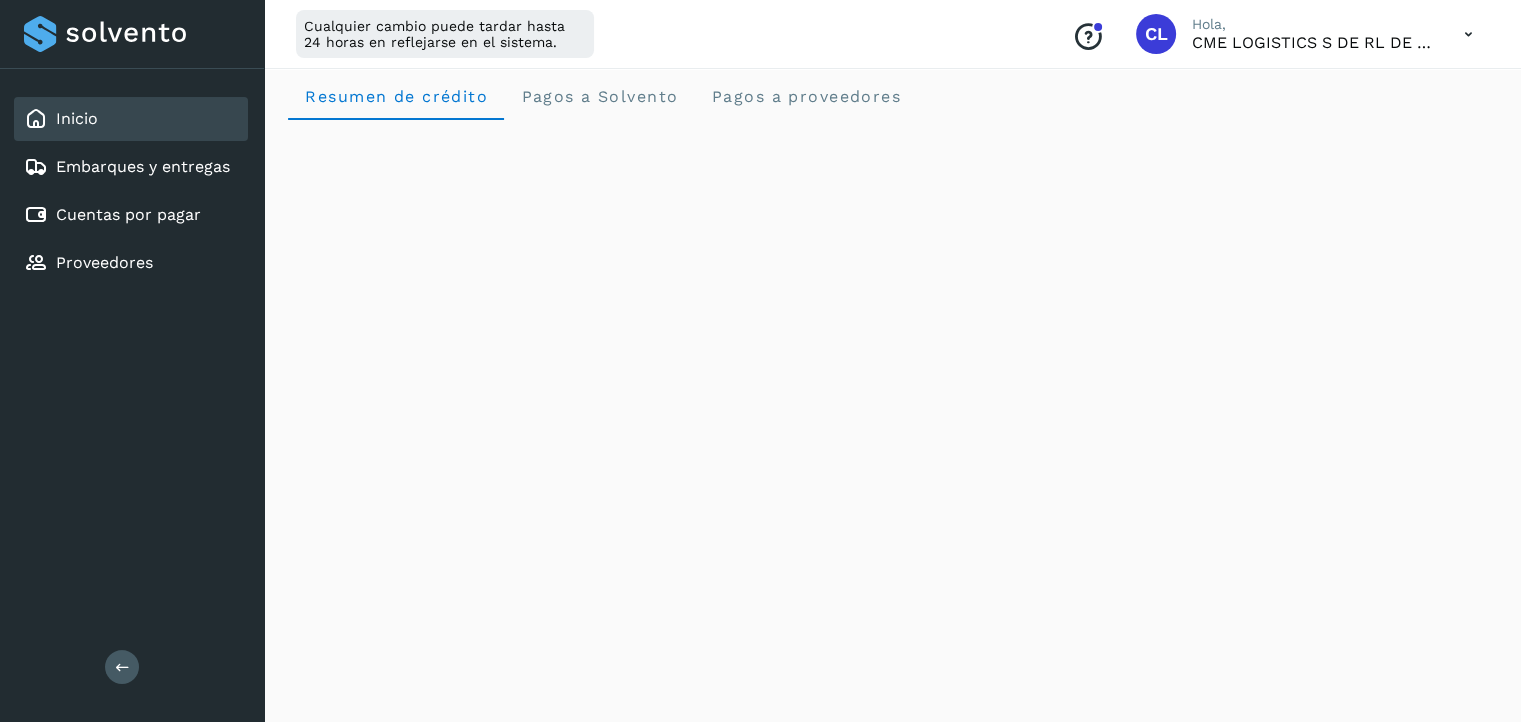 scroll, scrollTop: 0, scrollLeft: 0, axis: both 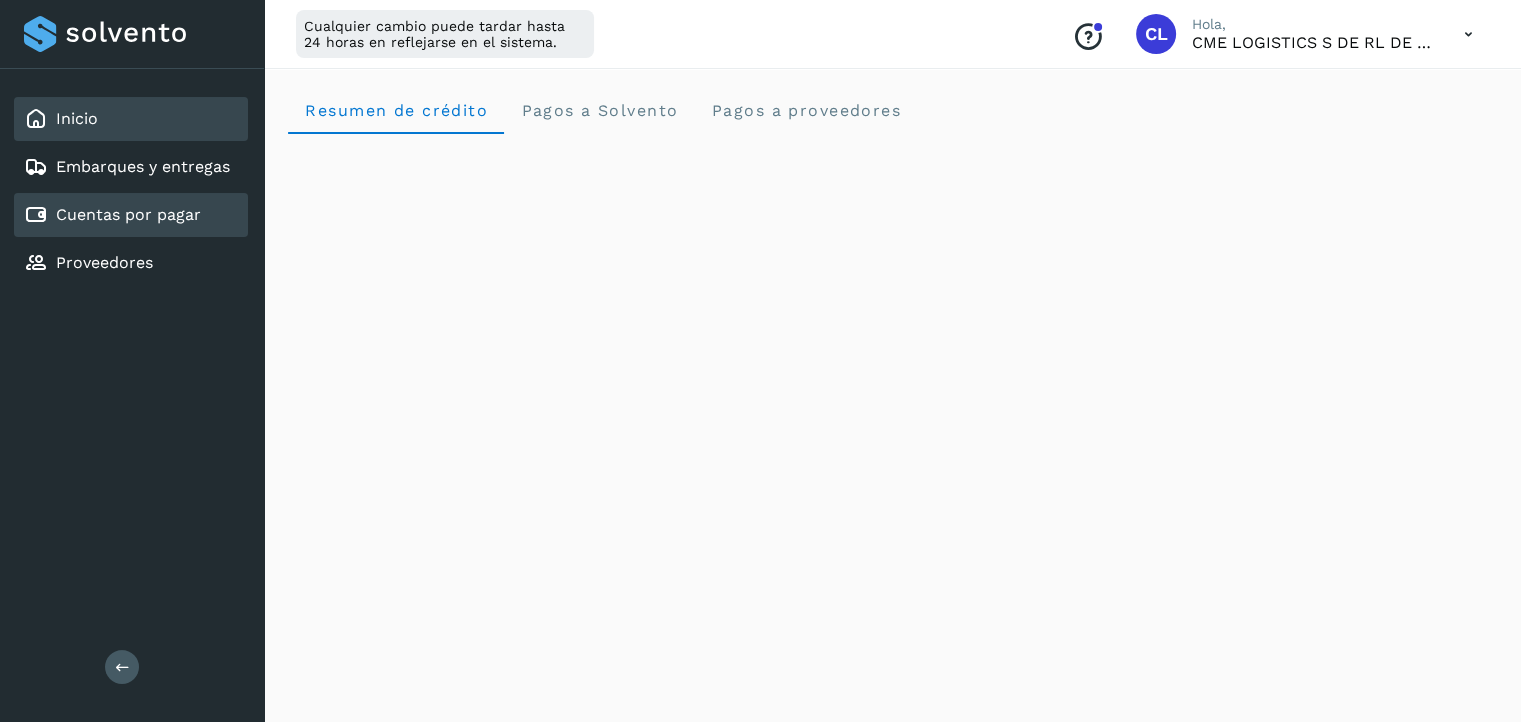 click on "Cuentas por pagar" at bounding box center [112, 215] 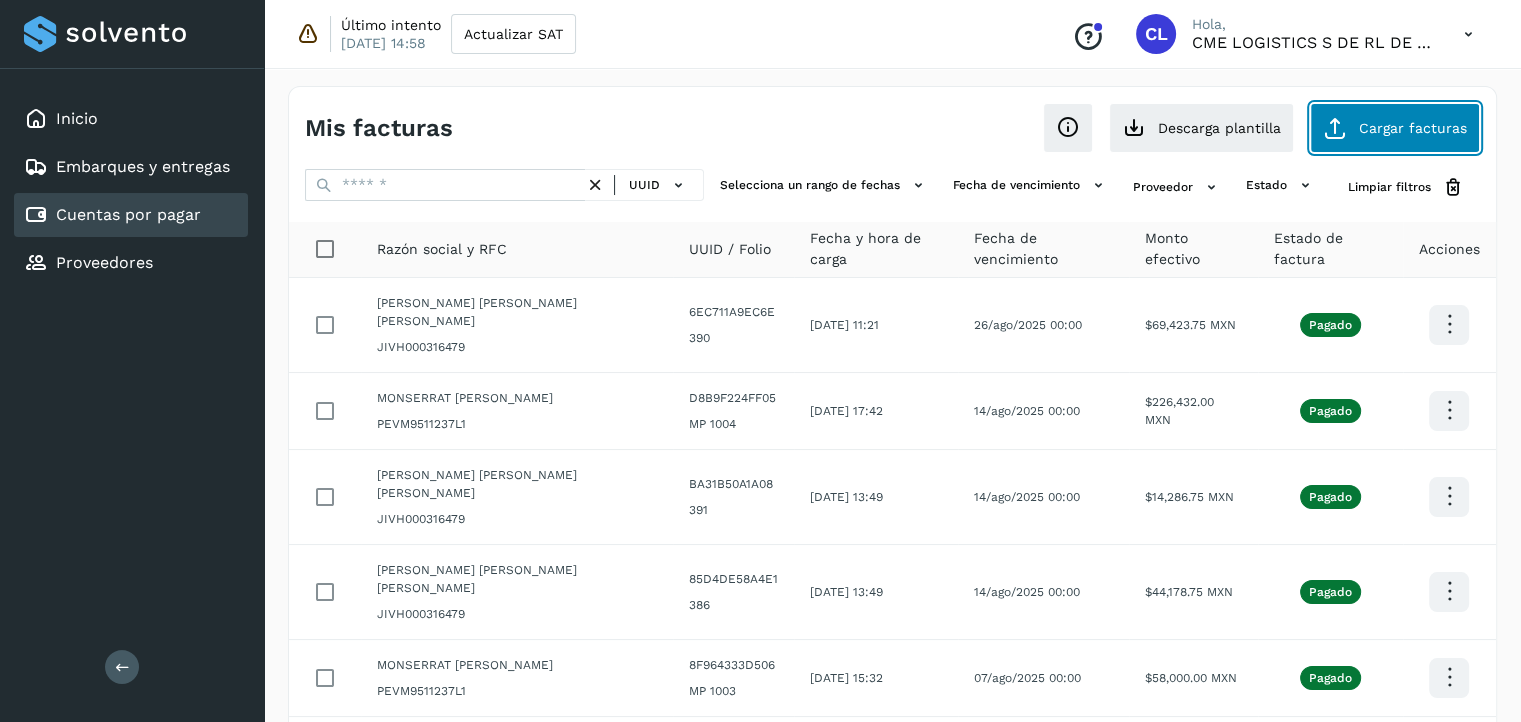 click at bounding box center [1335, 128] 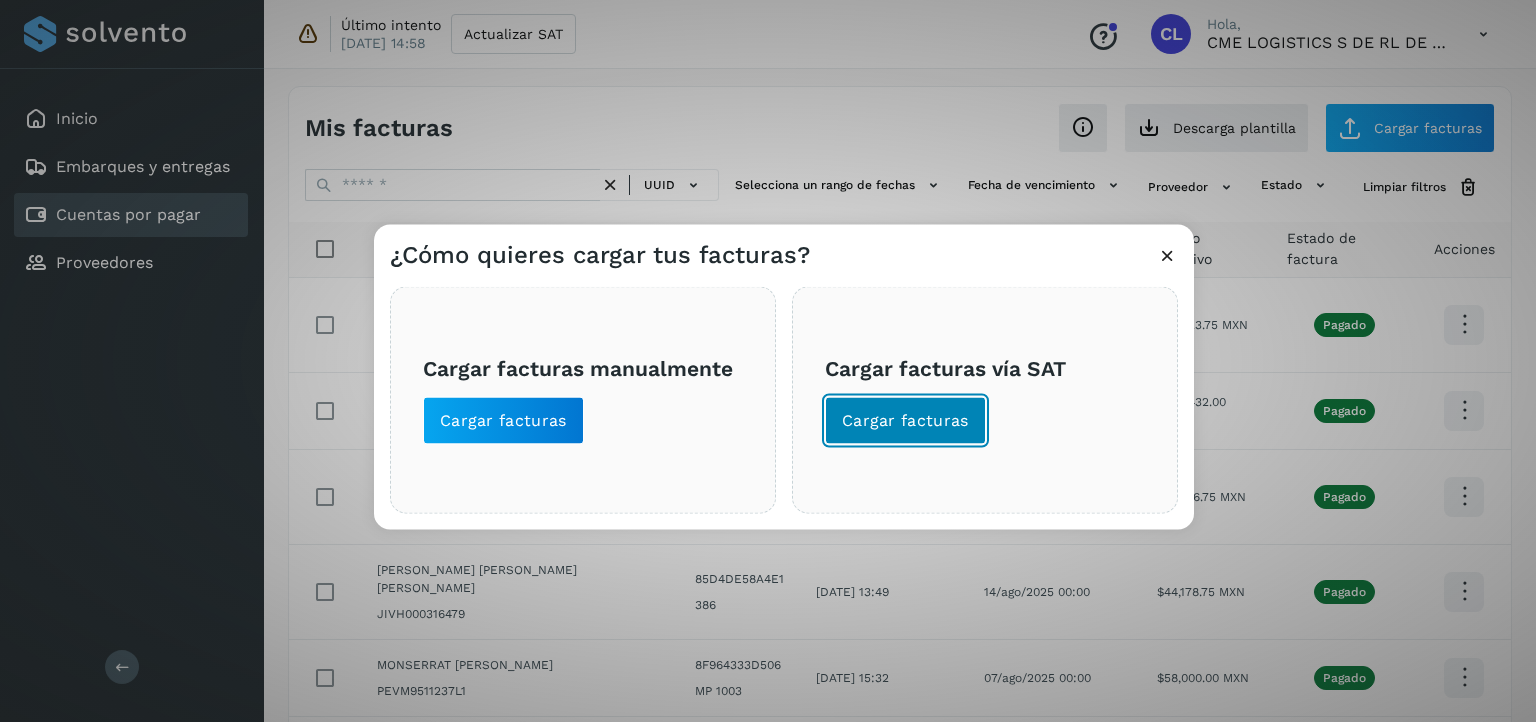 click on "Cargar facturas" 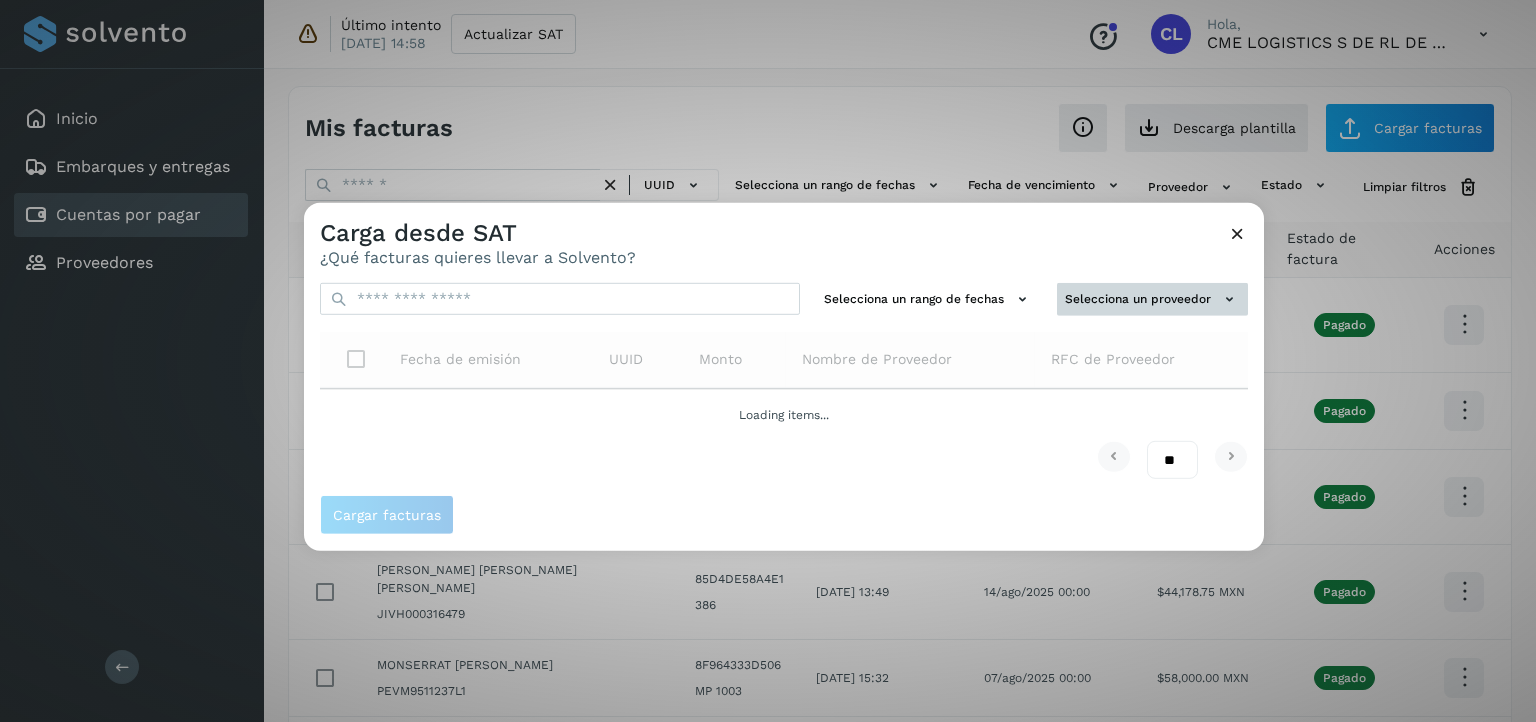 click on "Selecciona un proveedor" at bounding box center (1152, 299) 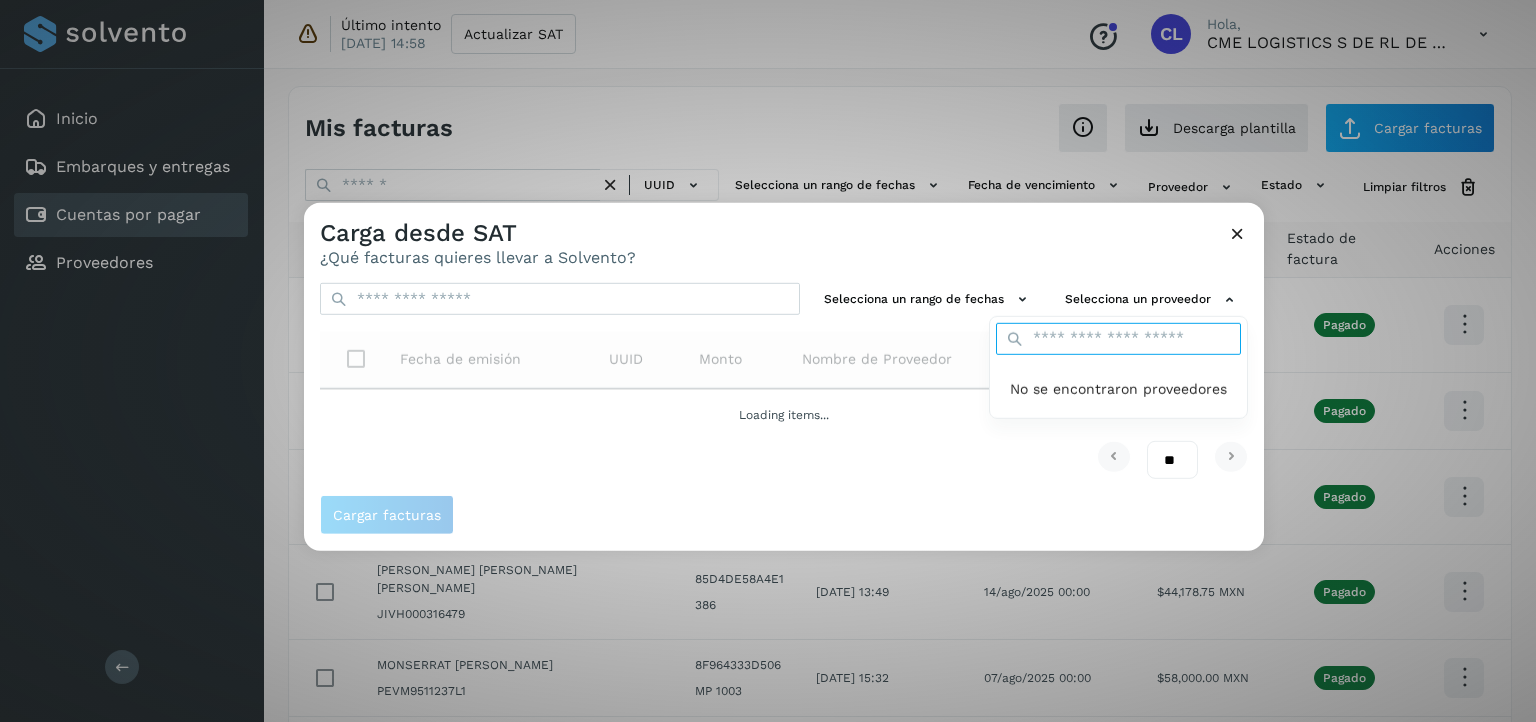 click at bounding box center (1118, 339) 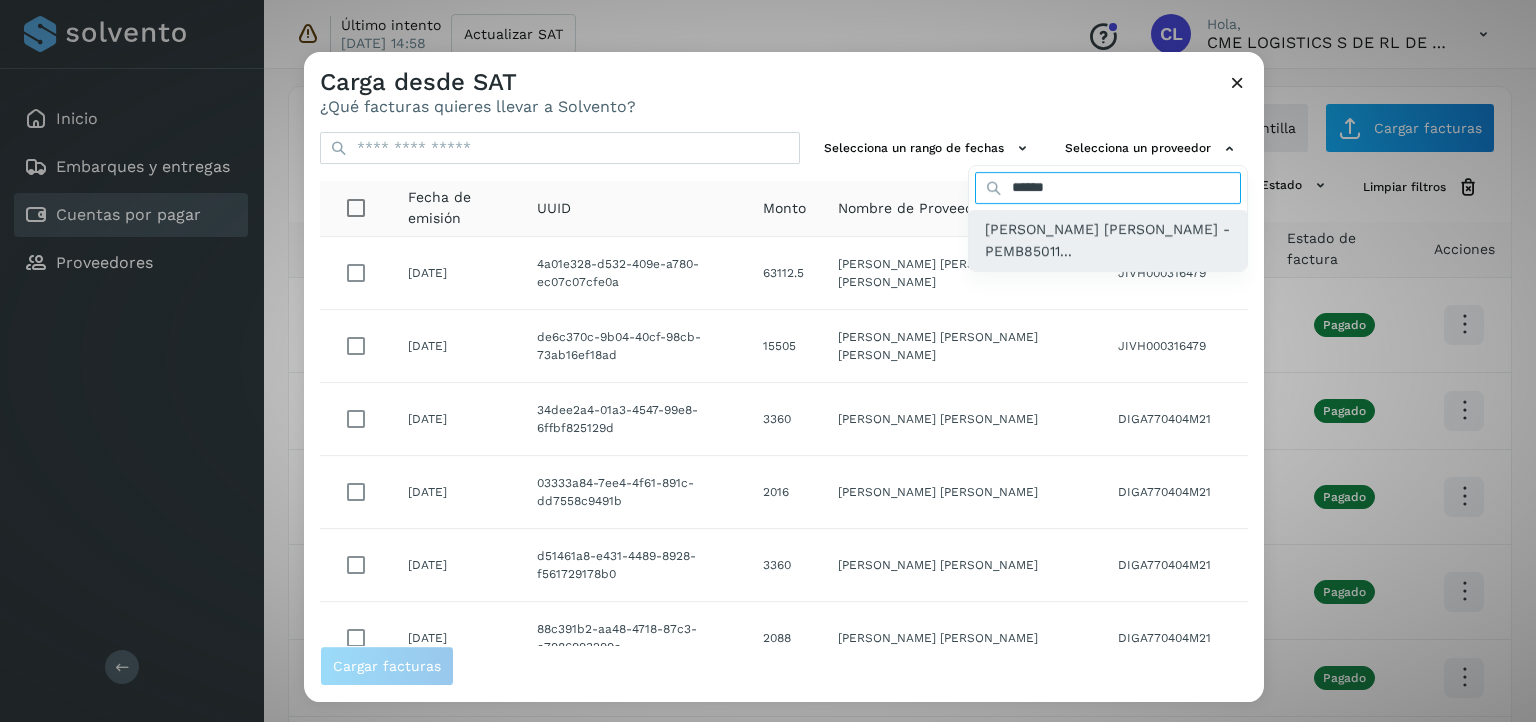 type on "******" 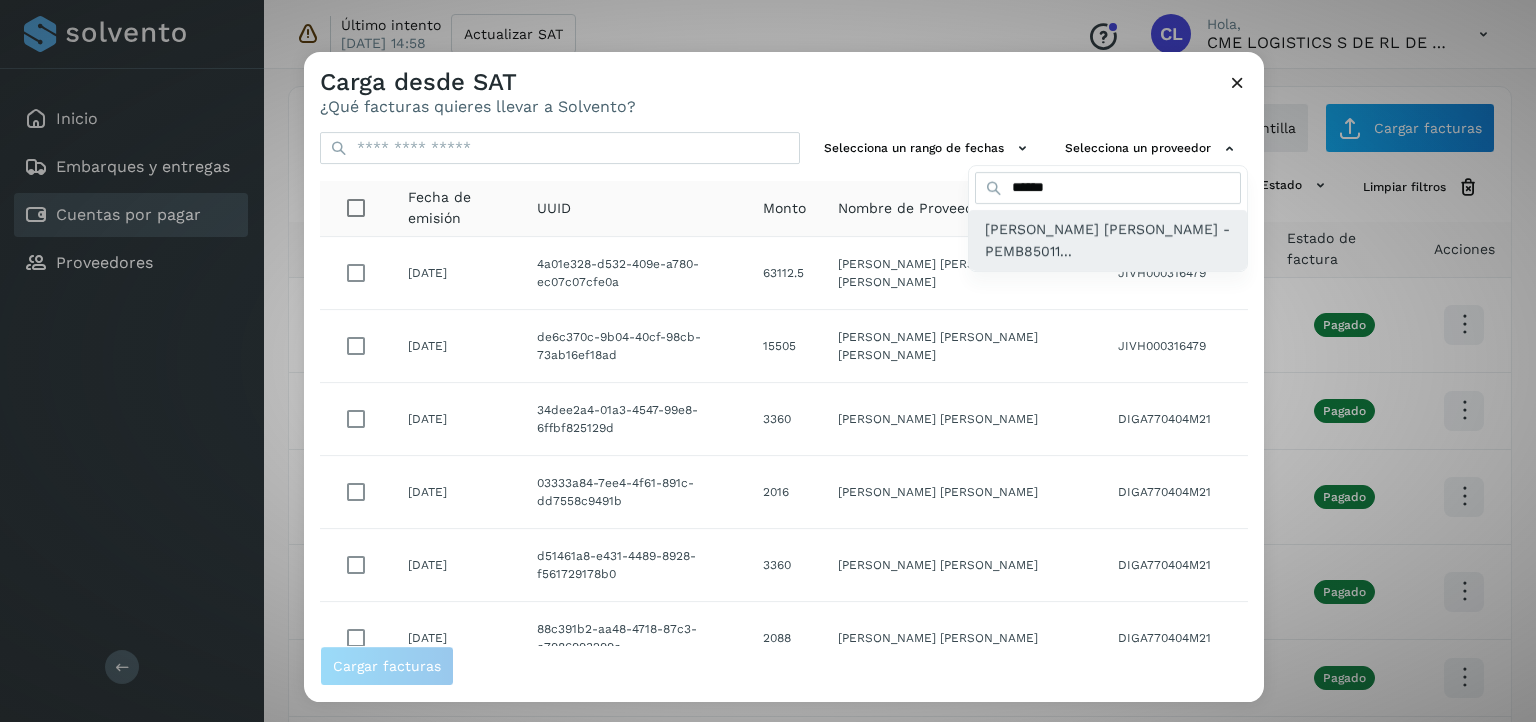 click on "[PERSON_NAME] [PERSON_NAME] - PEMB85011..." at bounding box center [1108, 240] 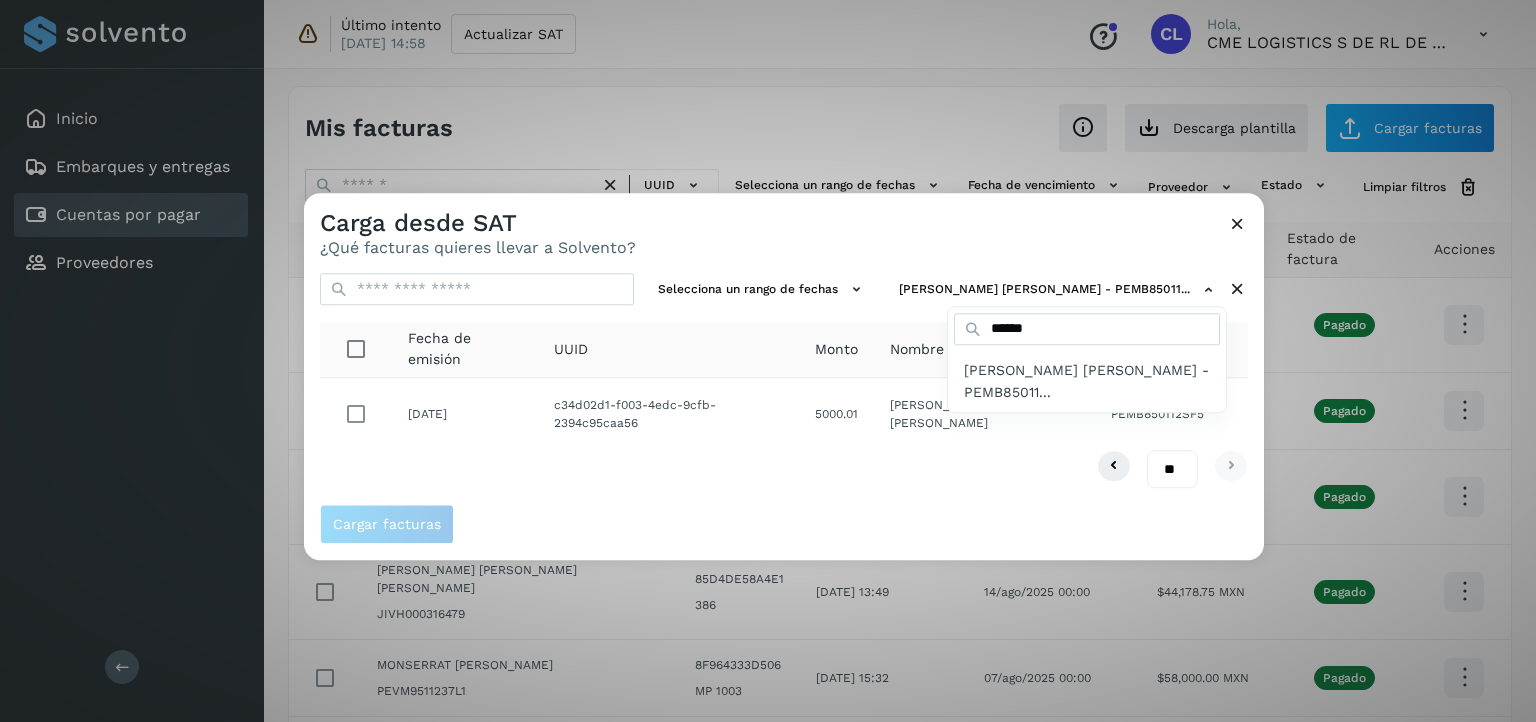 click at bounding box center (1072, 554) 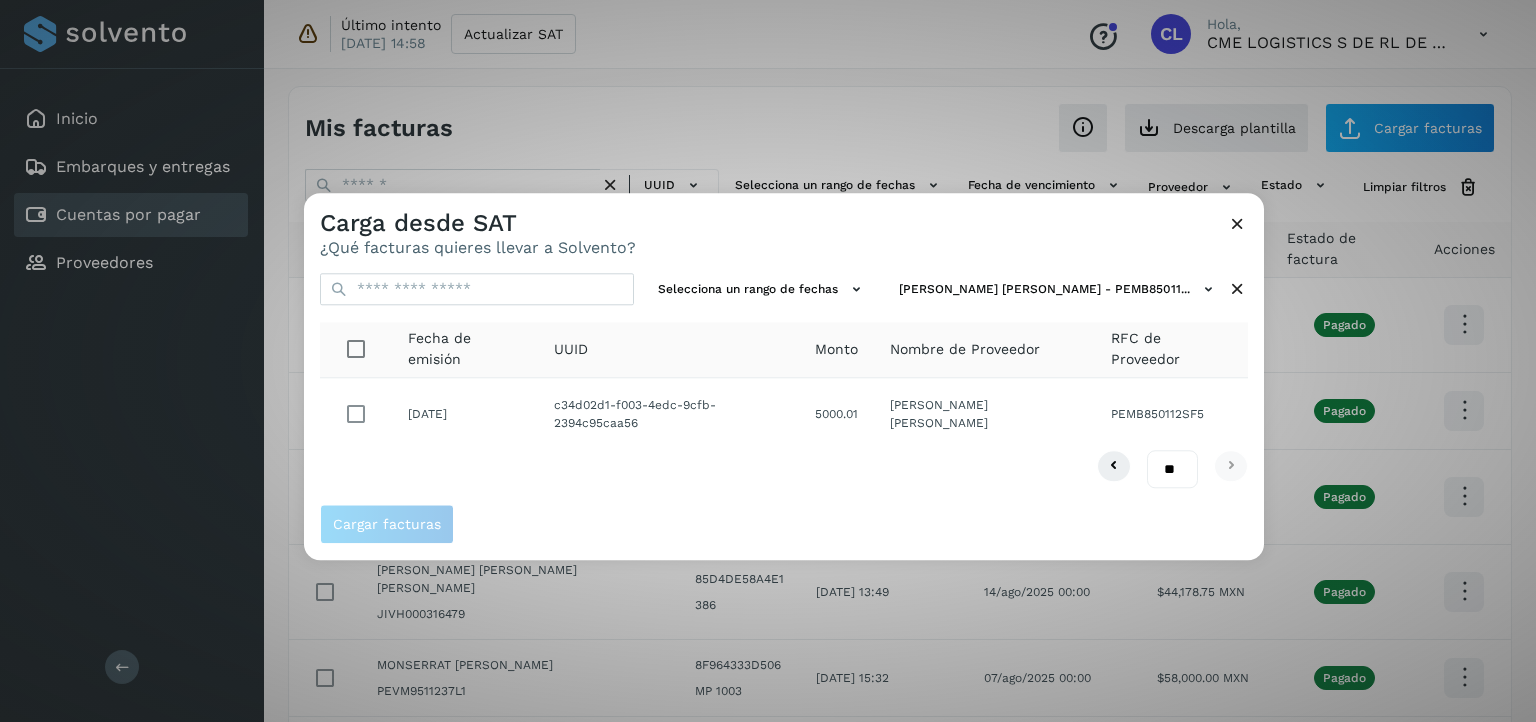 click at bounding box center [1237, 223] 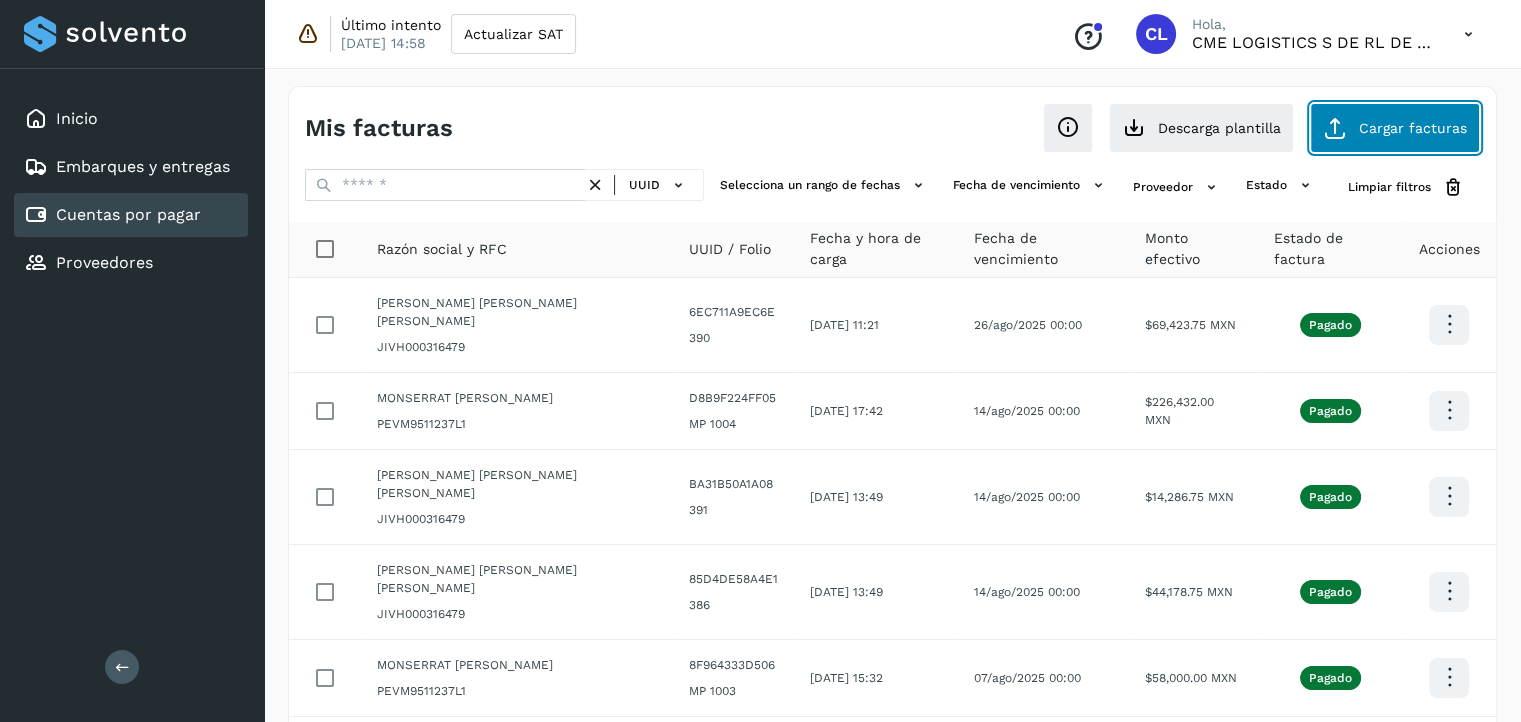 click on "Cargar facturas" 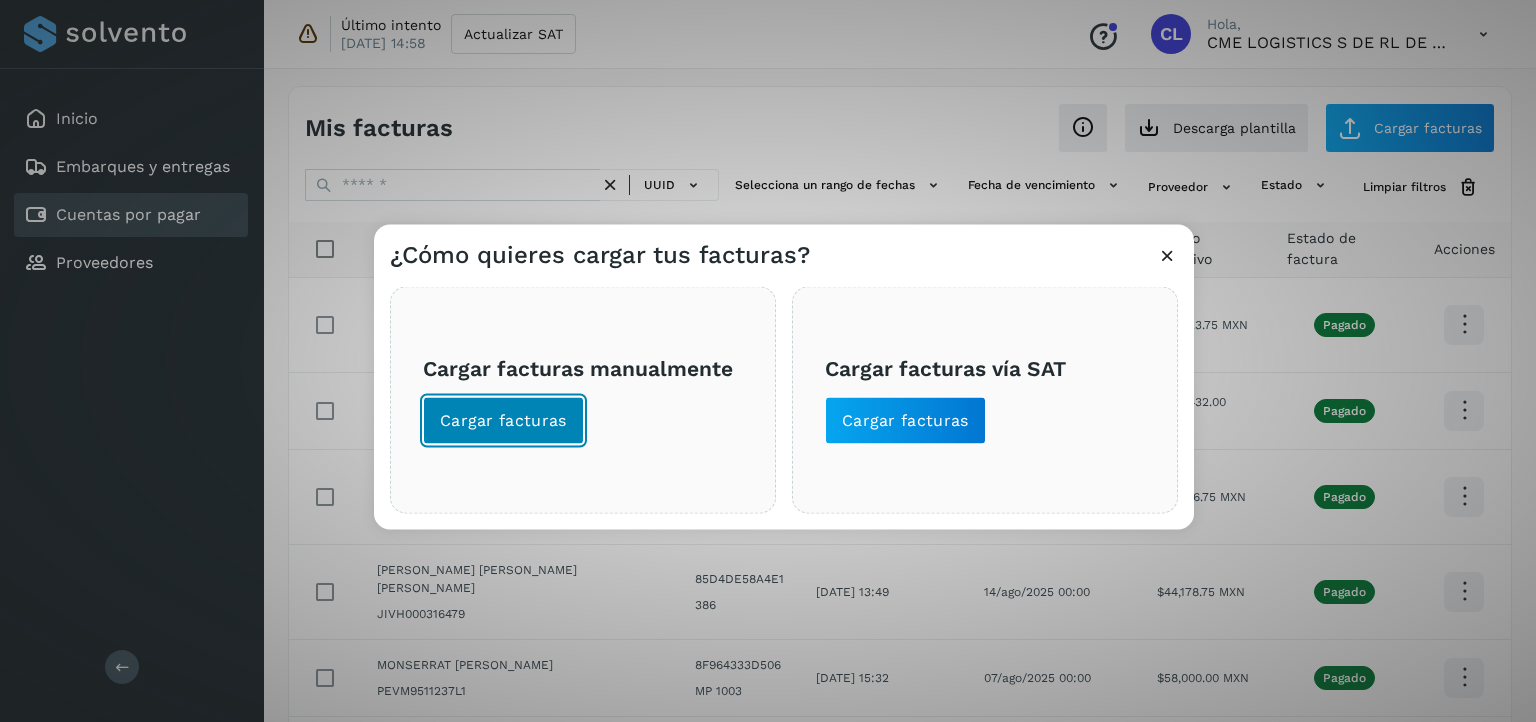 click on "Cargar facturas" at bounding box center (503, 421) 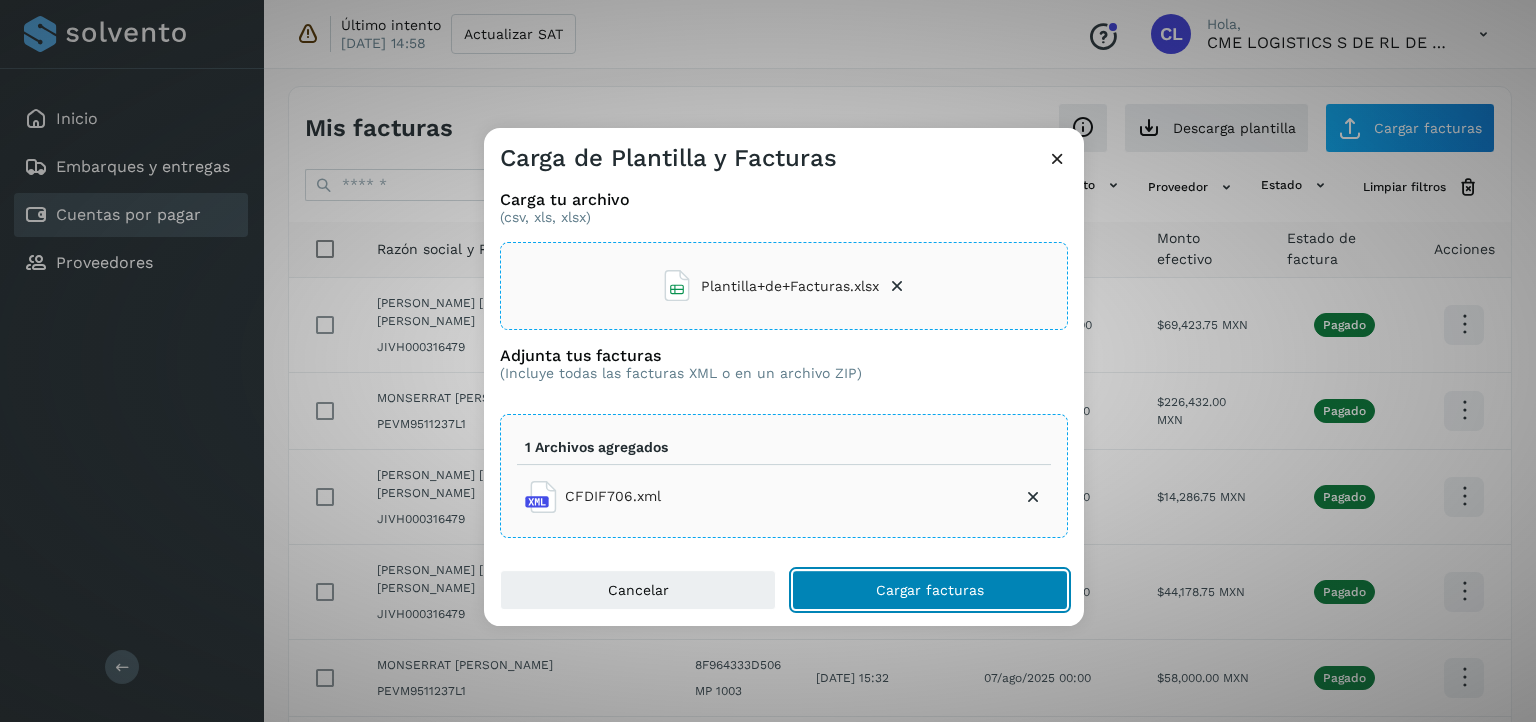 click on "Cargar facturas" 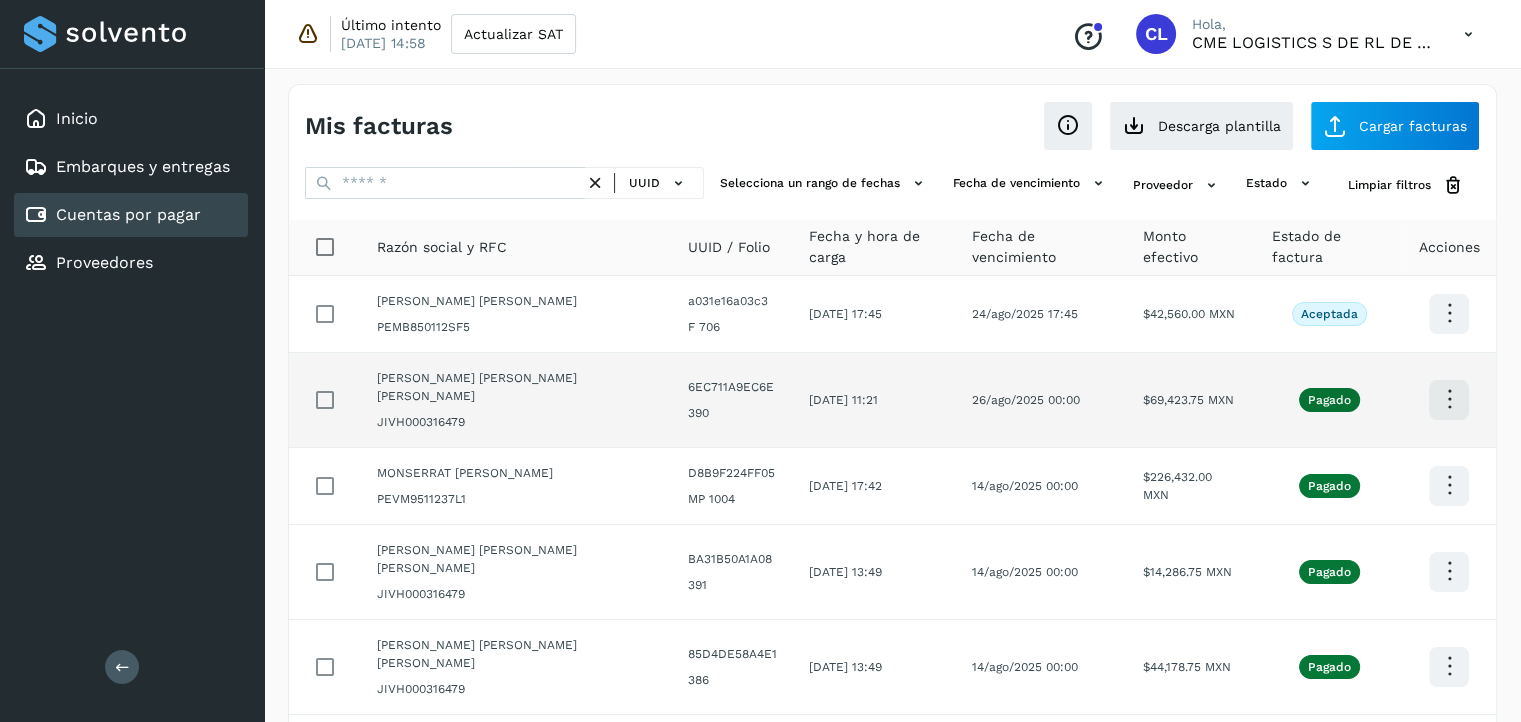 scroll, scrollTop: 0, scrollLeft: 0, axis: both 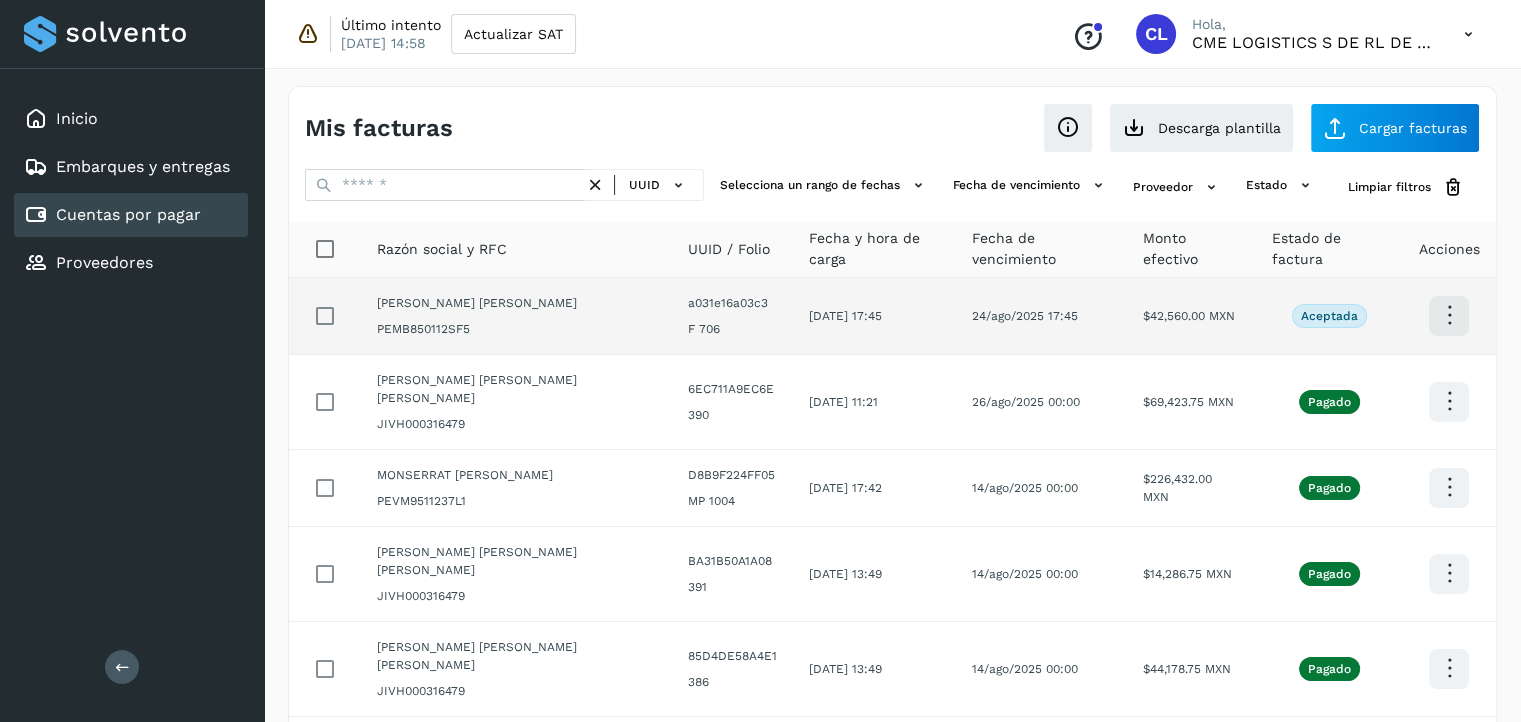 click at bounding box center [1449, 315] 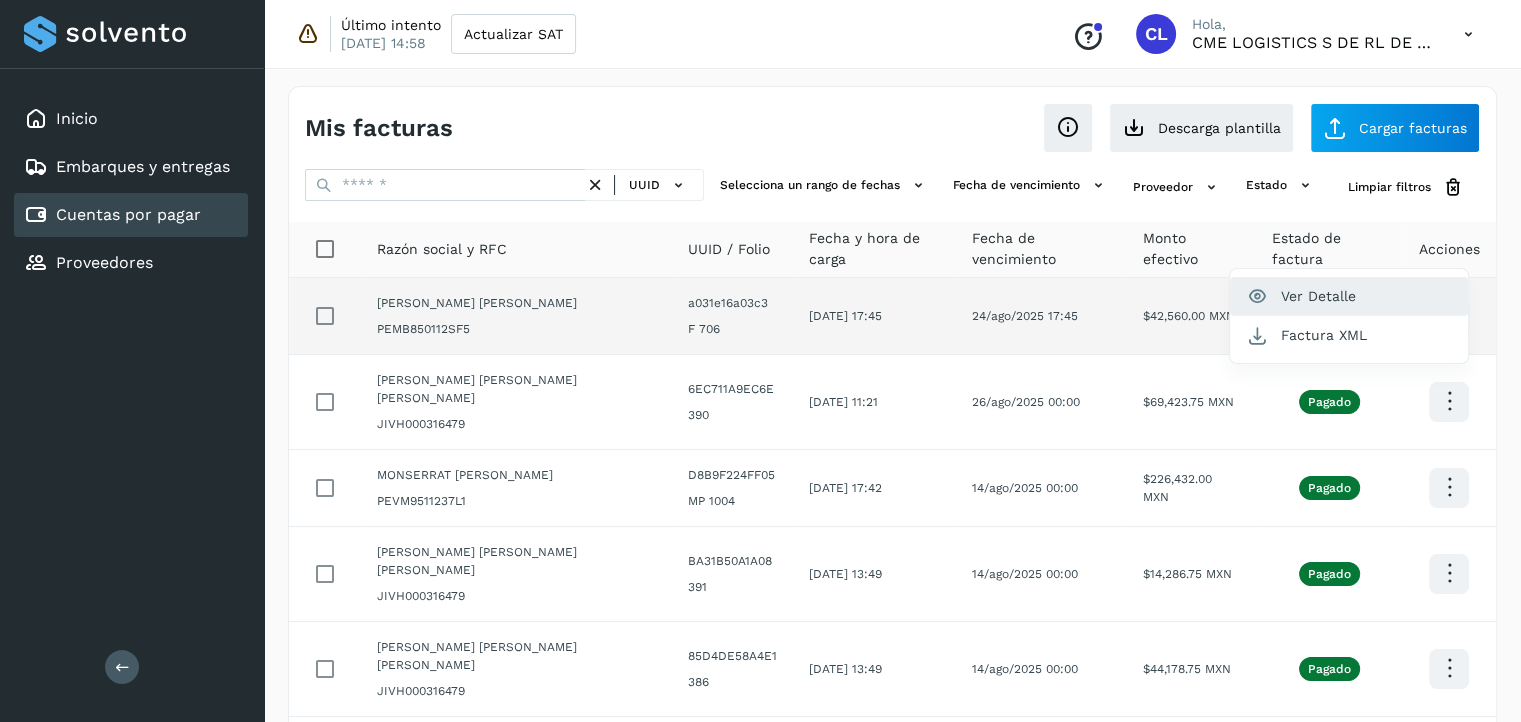 click on "Ver Detalle" 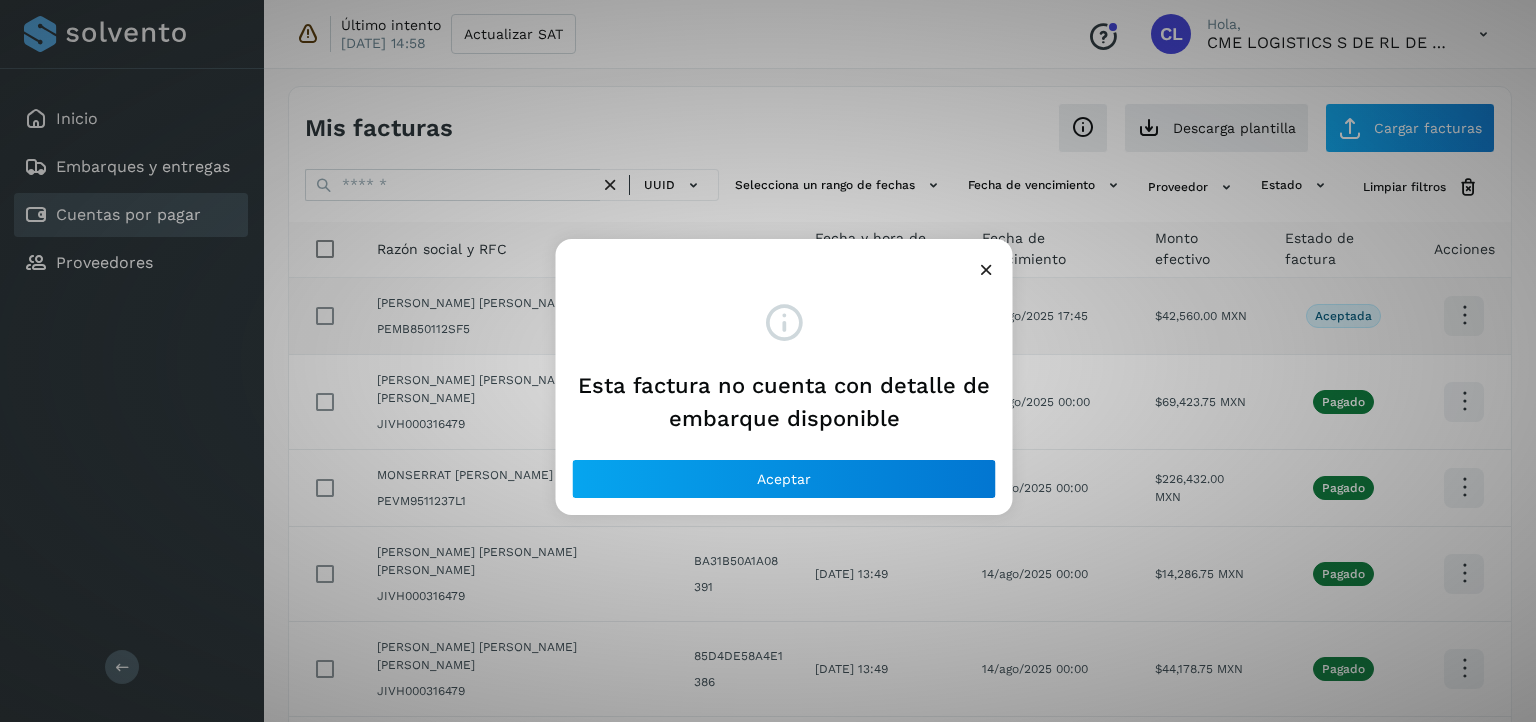 click at bounding box center [986, 269] 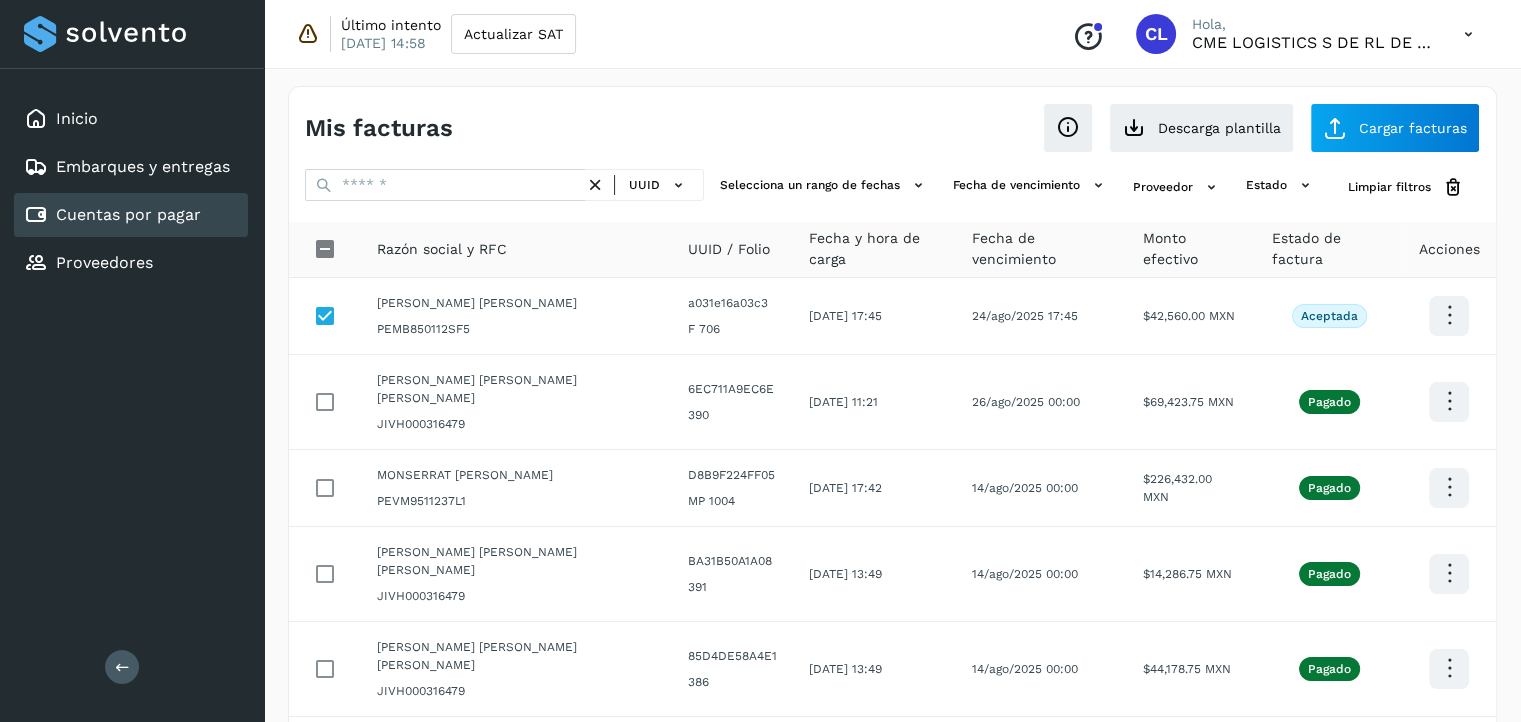 click on "Inicio Embarques y entregas Cuentas por pagar Proveedores Salir" at bounding box center (132, 361) 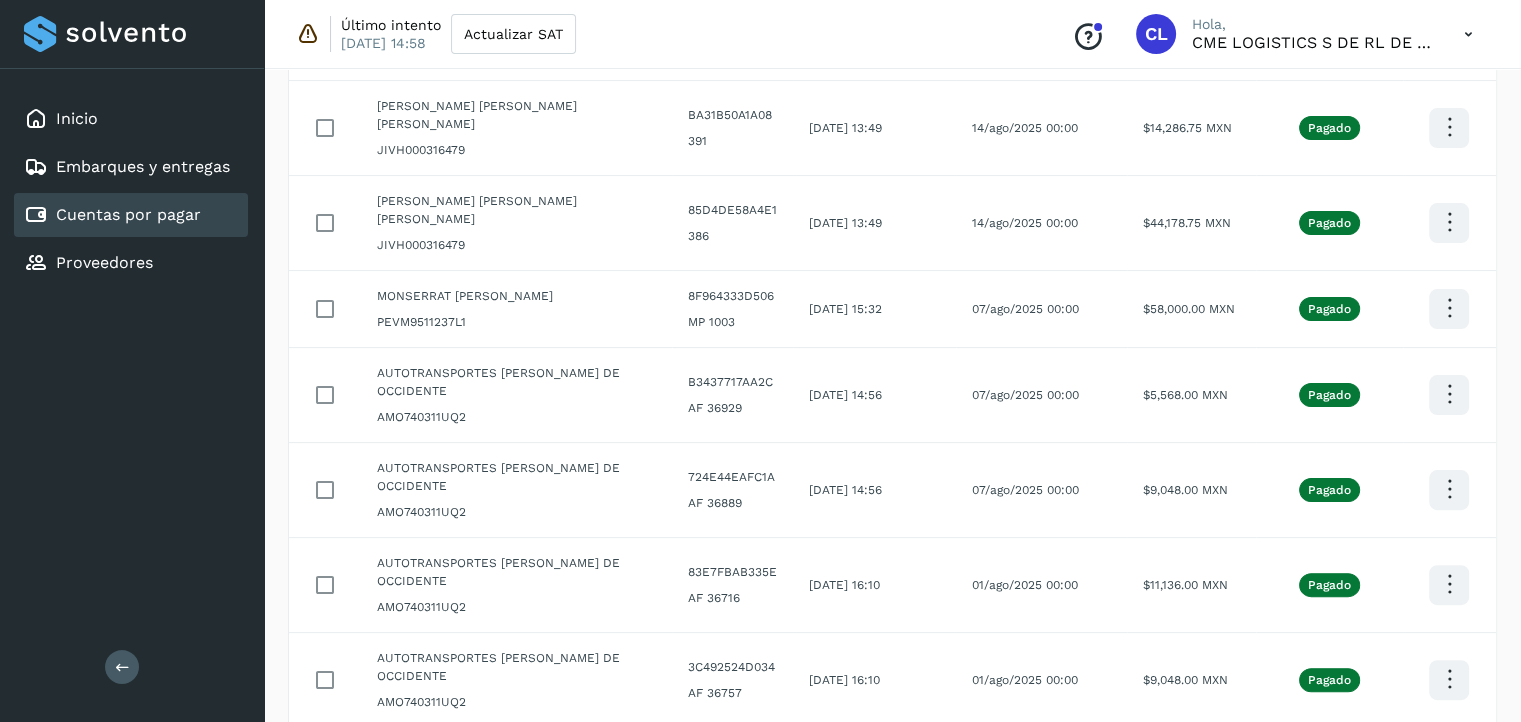 scroll, scrollTop: 572, scrollLeft: 0, axis: vertical 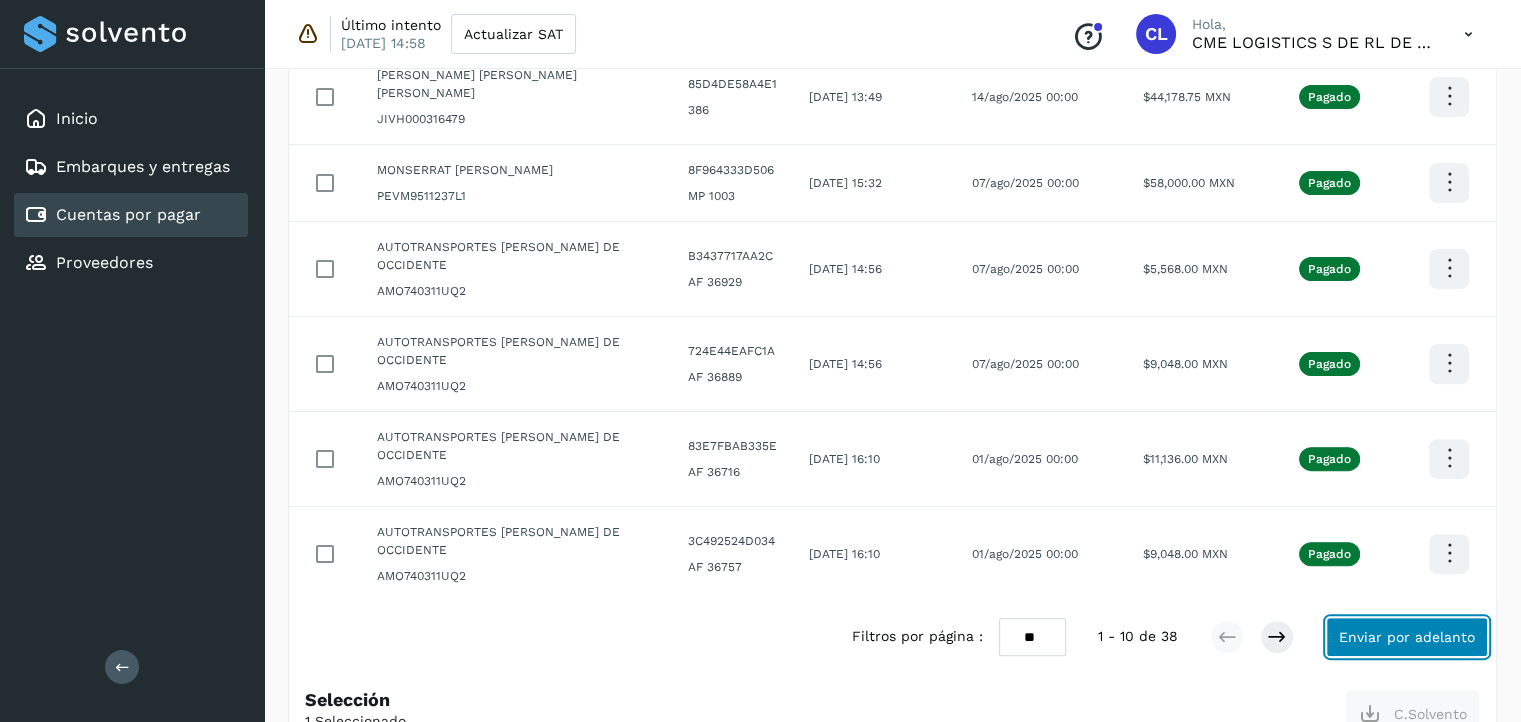 click on "Enviar por adelanto" 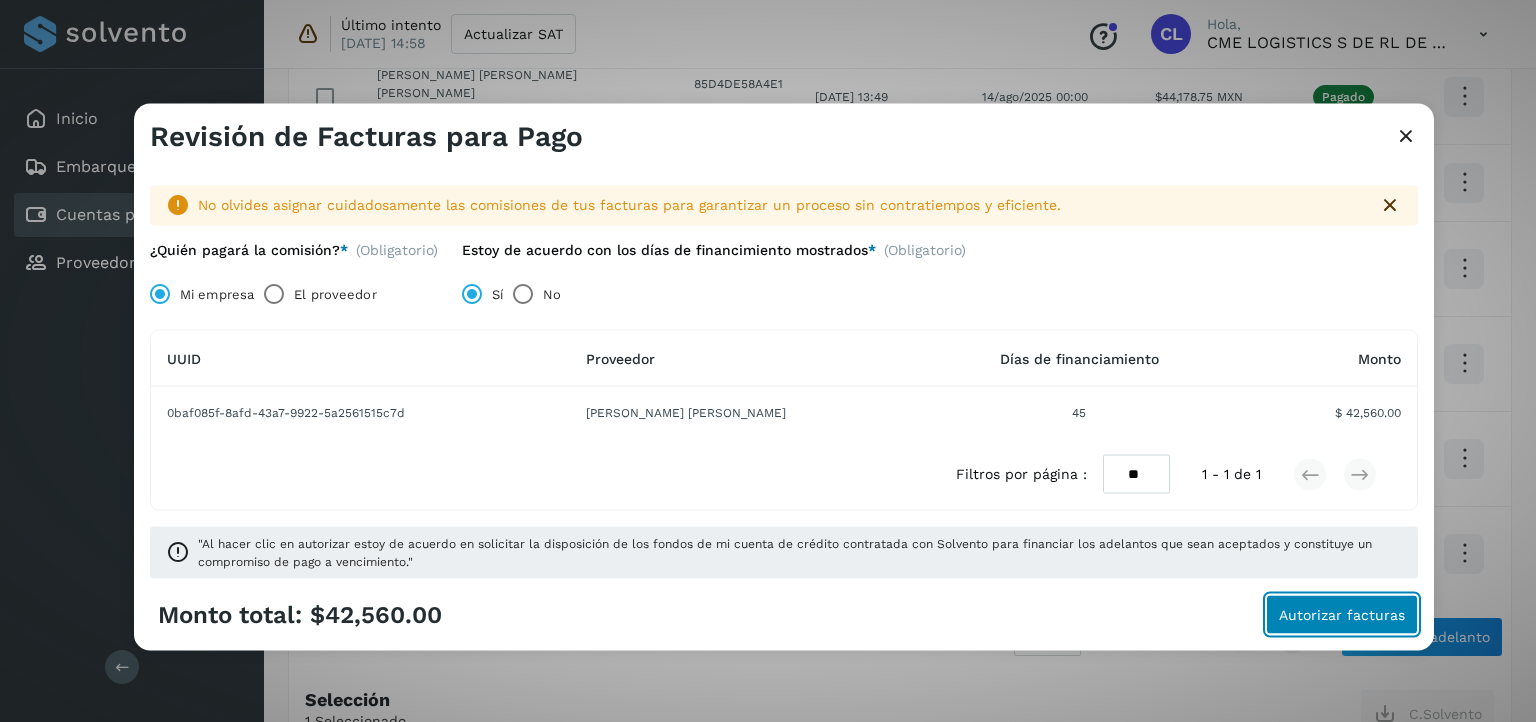 click on "Autorizar facturas" 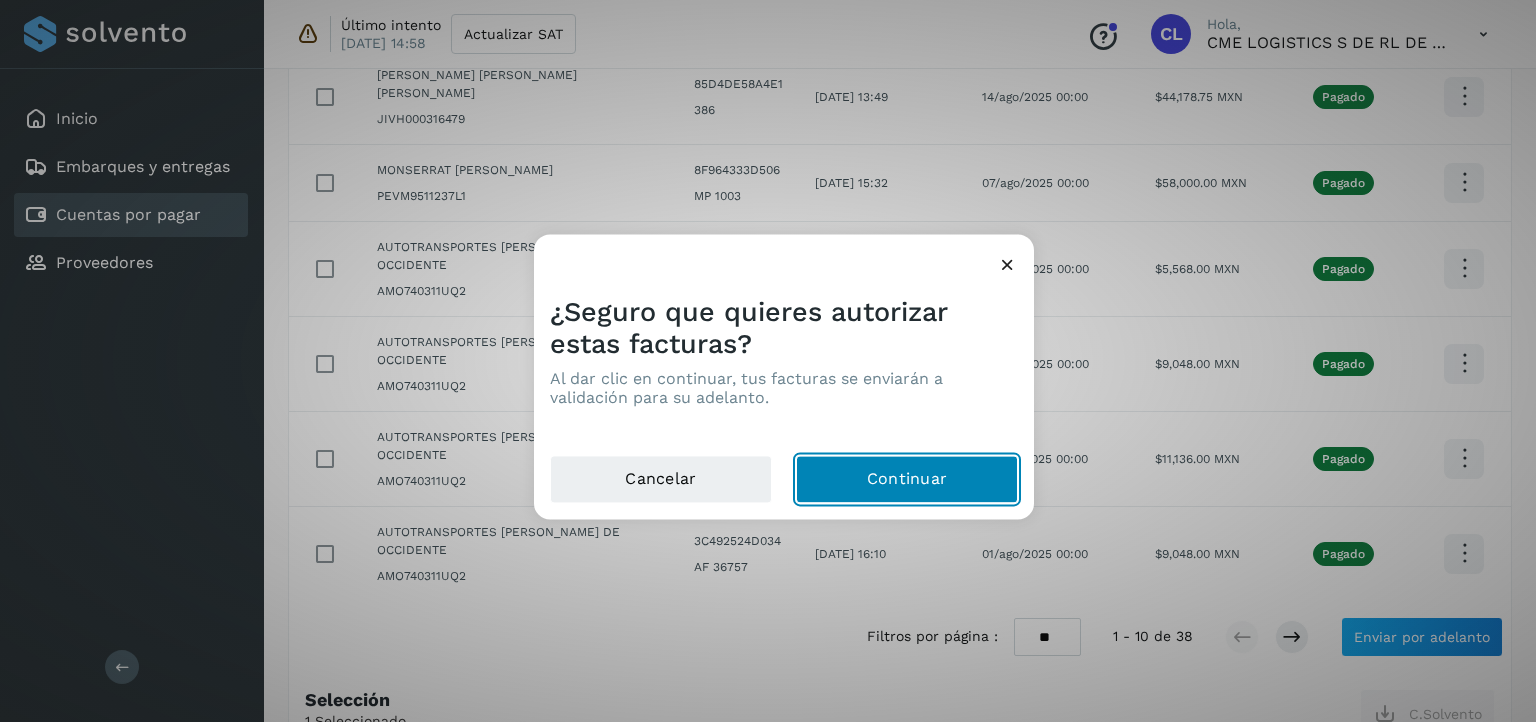 click on "Continuar" 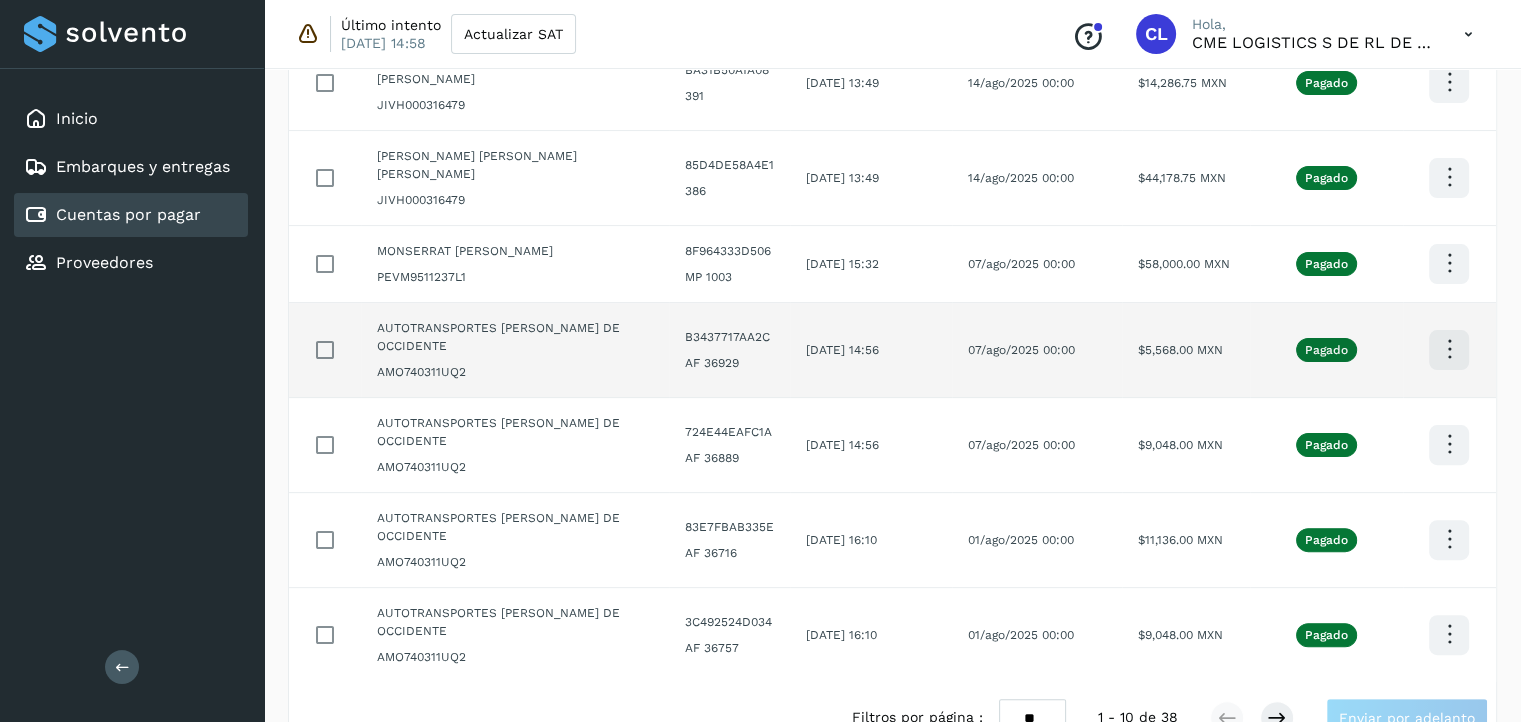 scroll, scrollTop: 0, scrollLeft: 0, axis: both 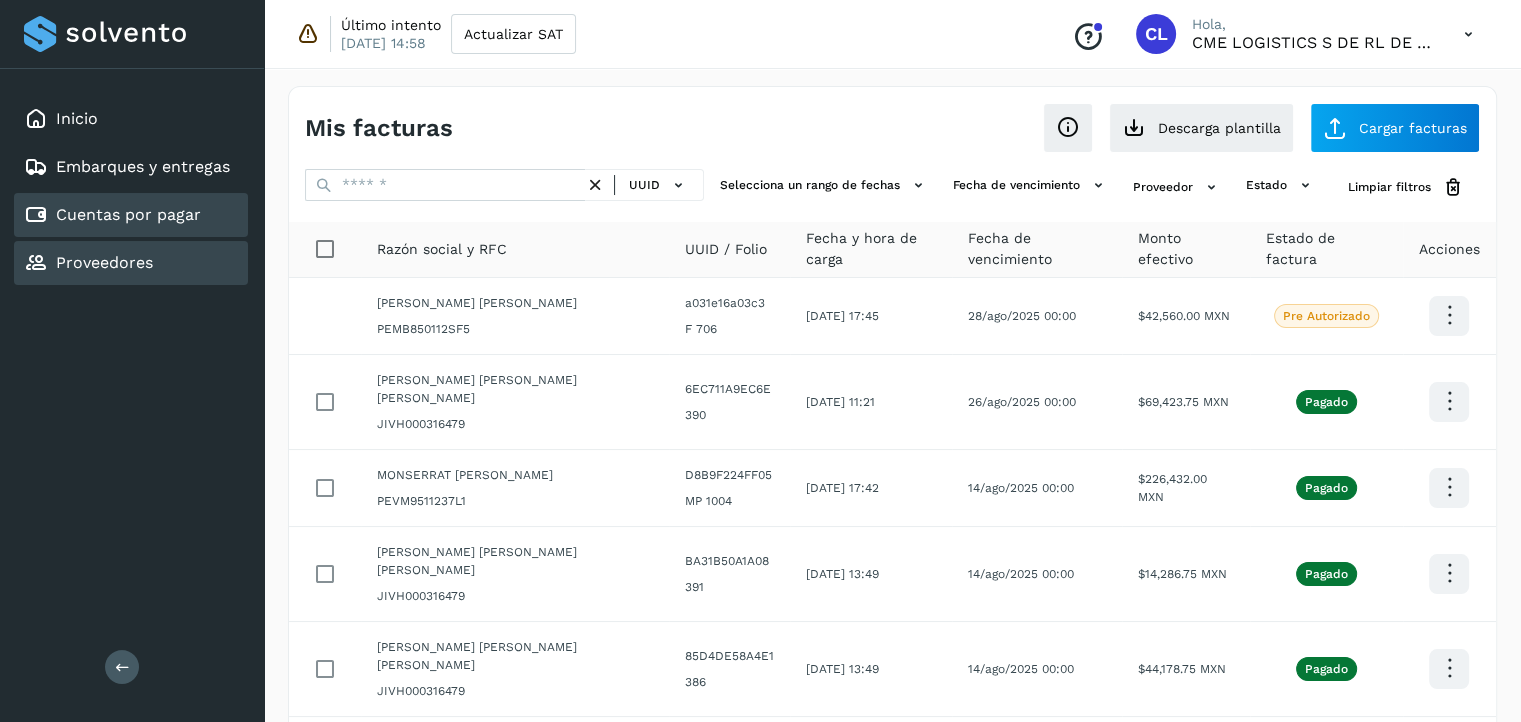 click on "Proveedores" at bounding box center (104, 262) 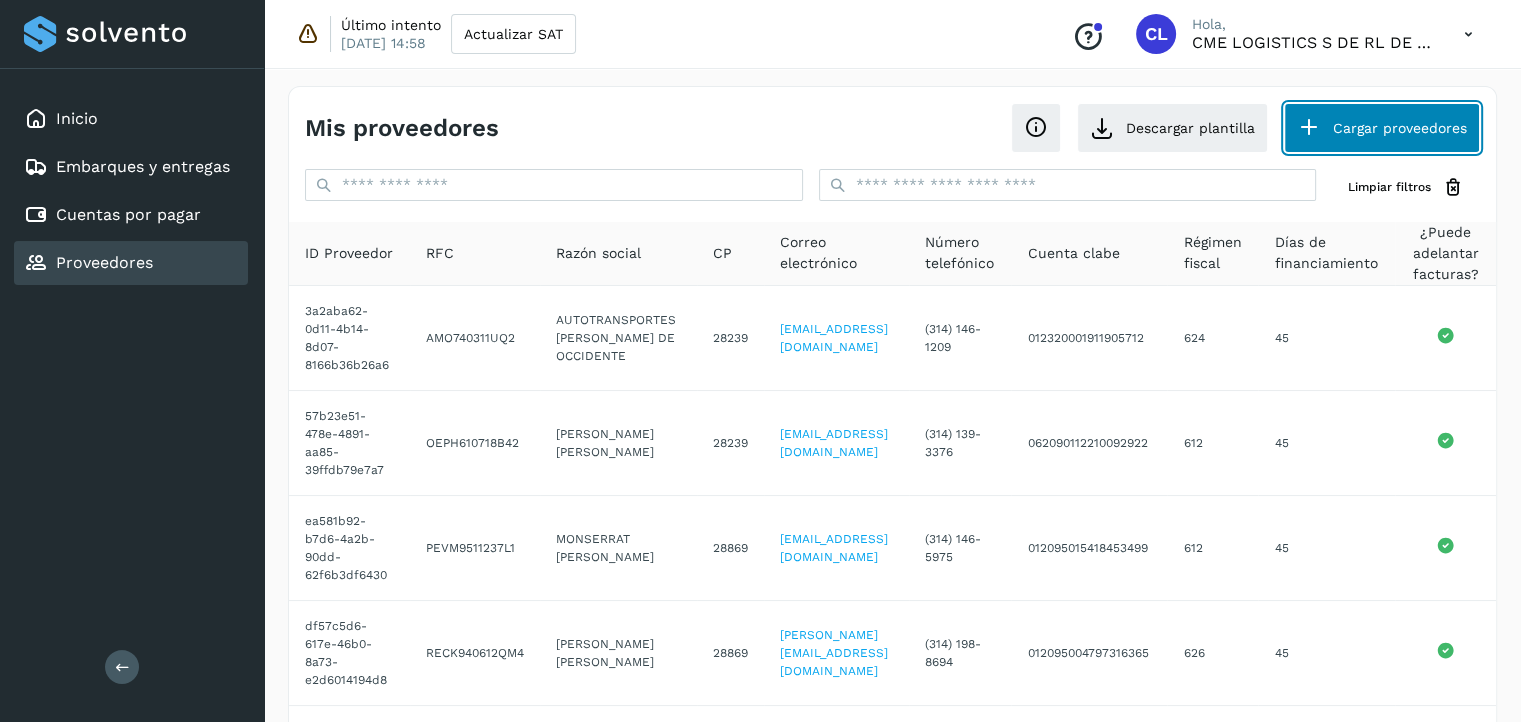 click on "Cargar proveedores" at bounding box center (1382, 128) 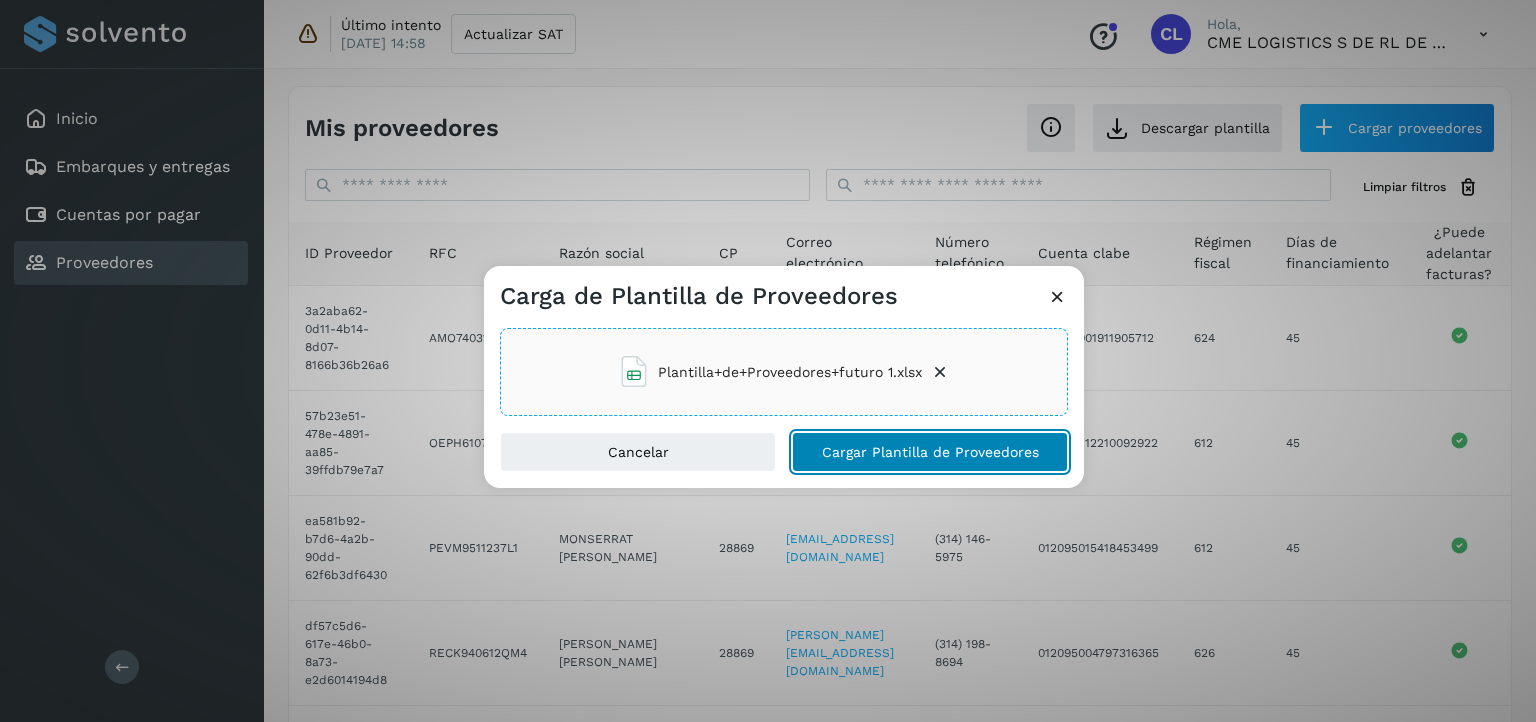 click on "Cargar Plantilla de Proveedores" 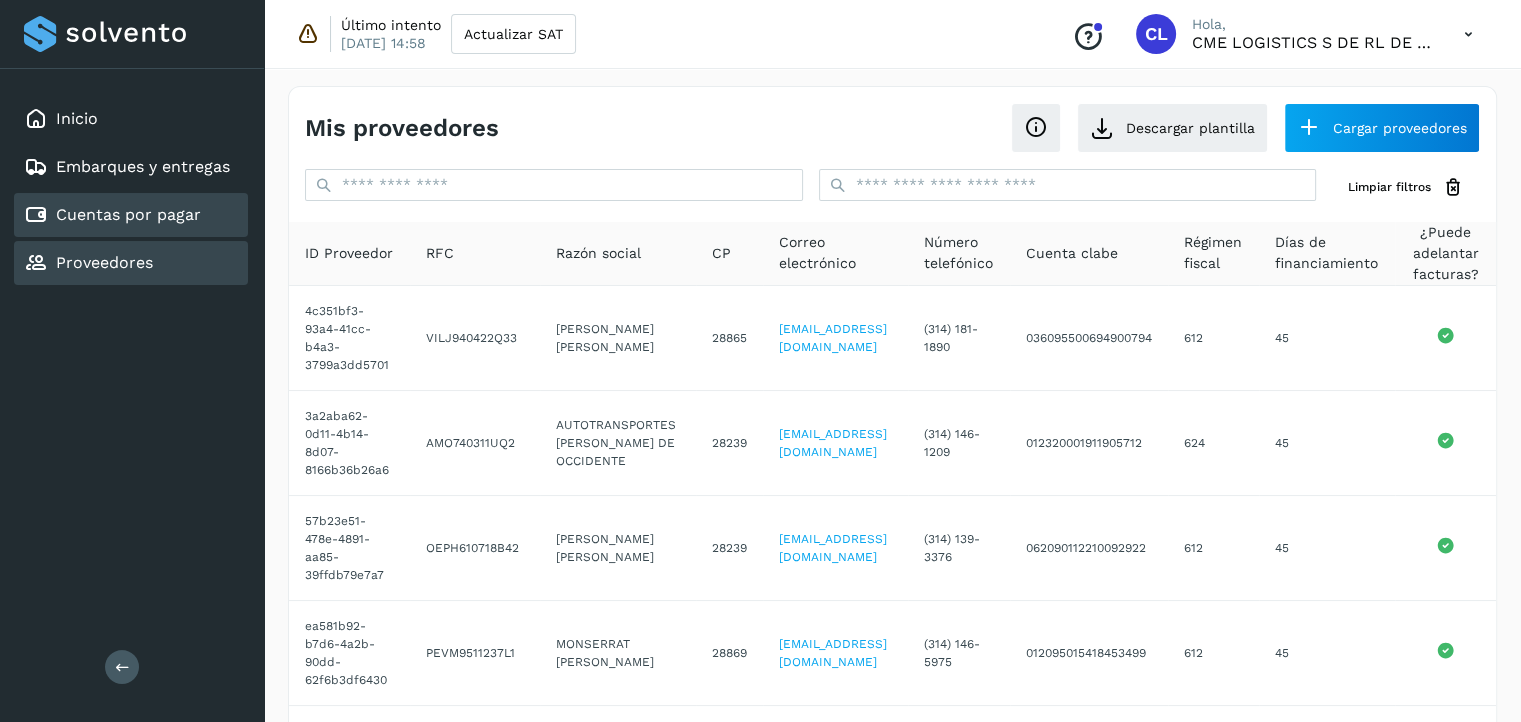 click on "Cuentas por pagar" at bounding box center [128, 214] 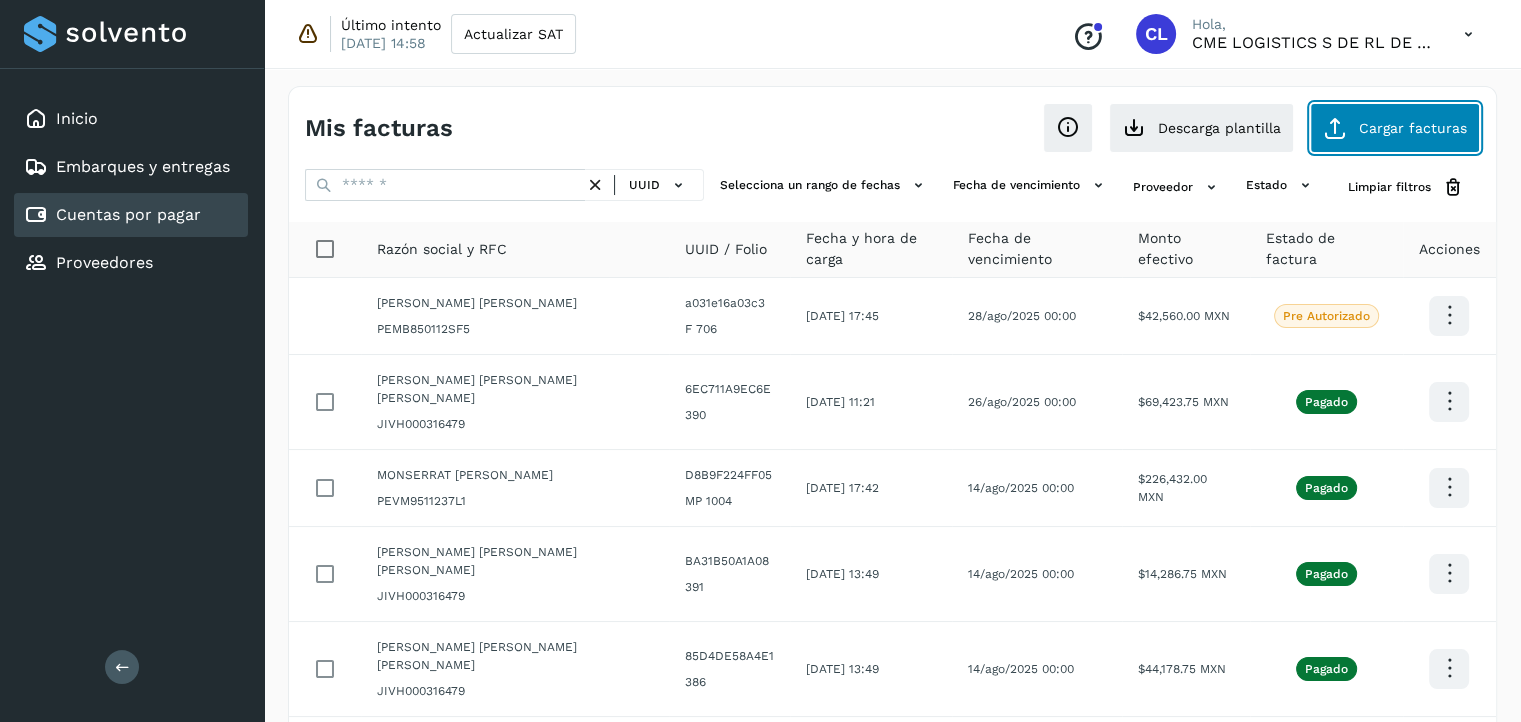 click on "Cargar facturas" 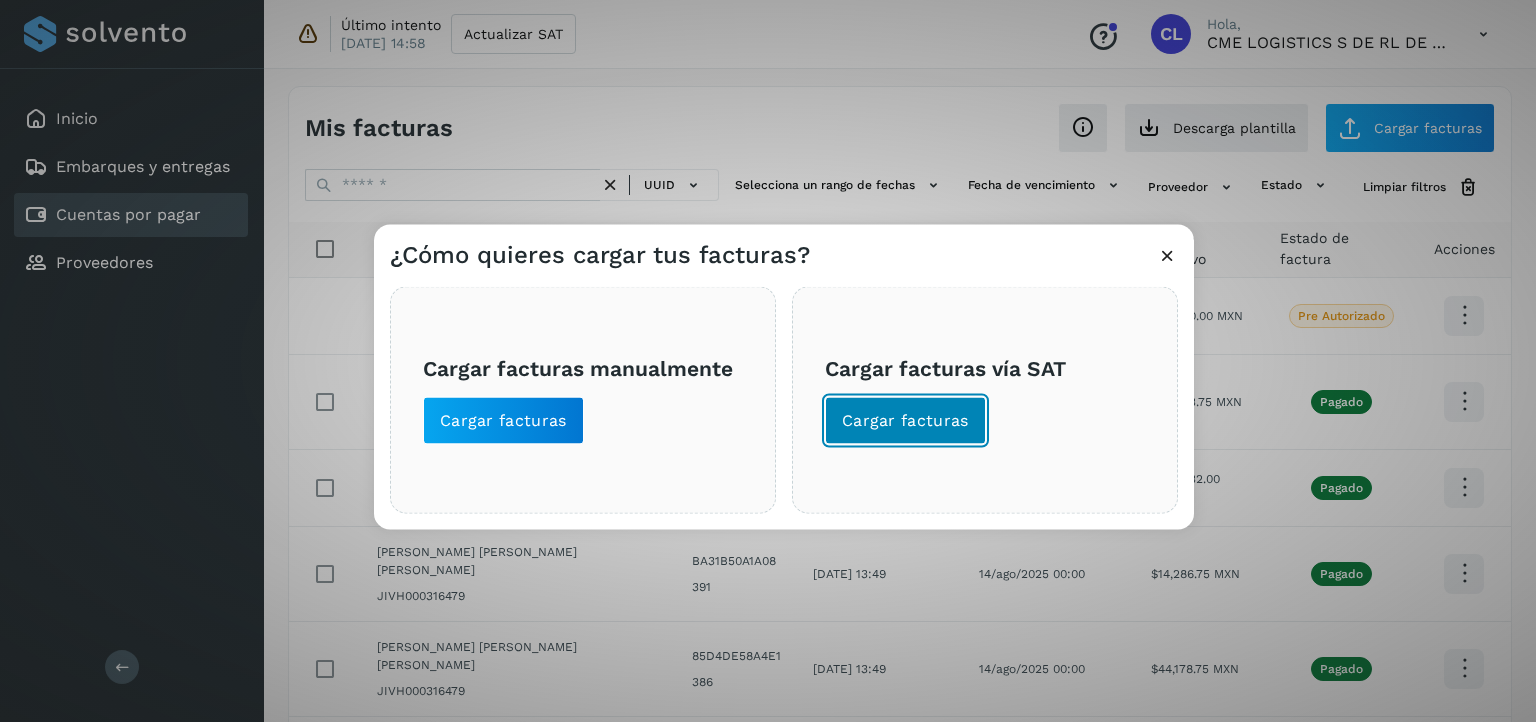 click on "Cargar facturas" at bounding box center (905, 421) 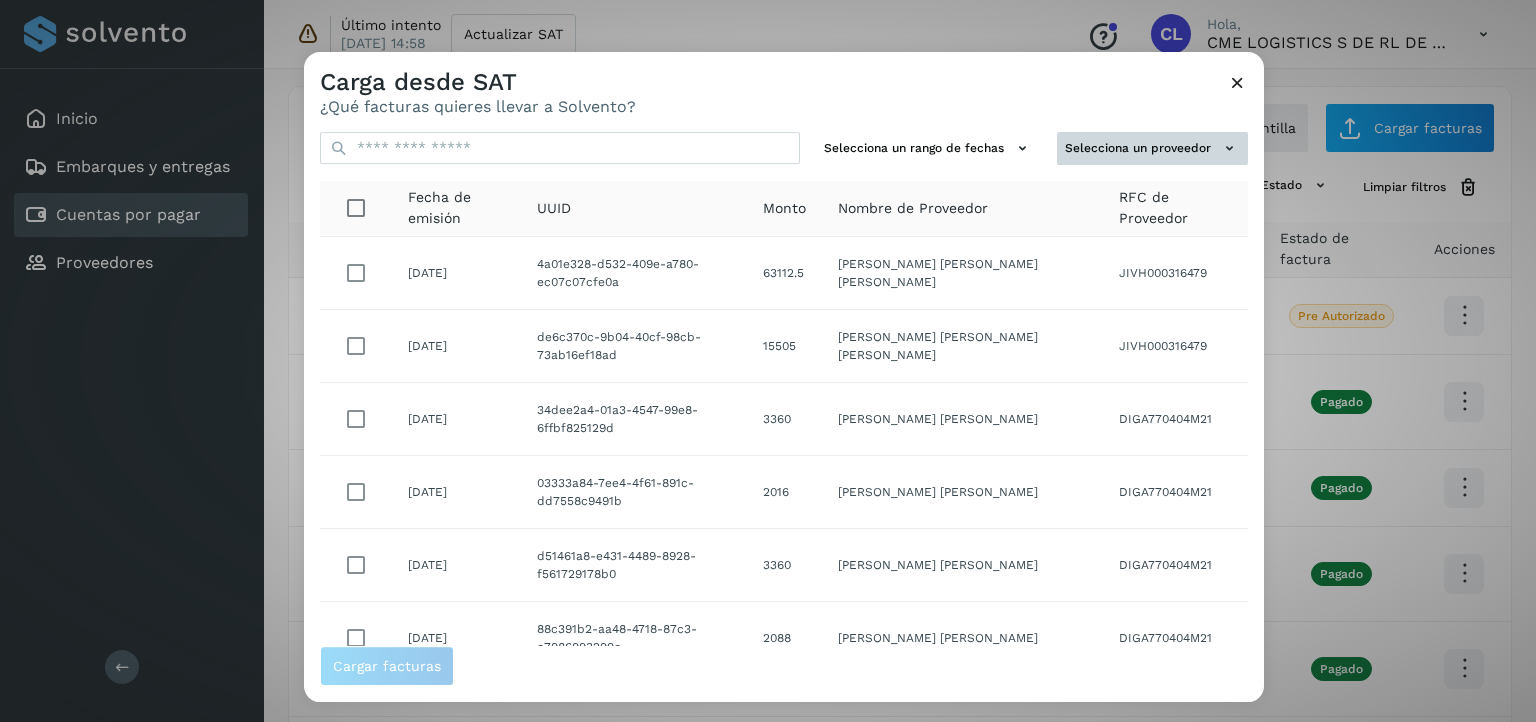click on "Selecciona un proveedor" at bounding box center (1152, 148) 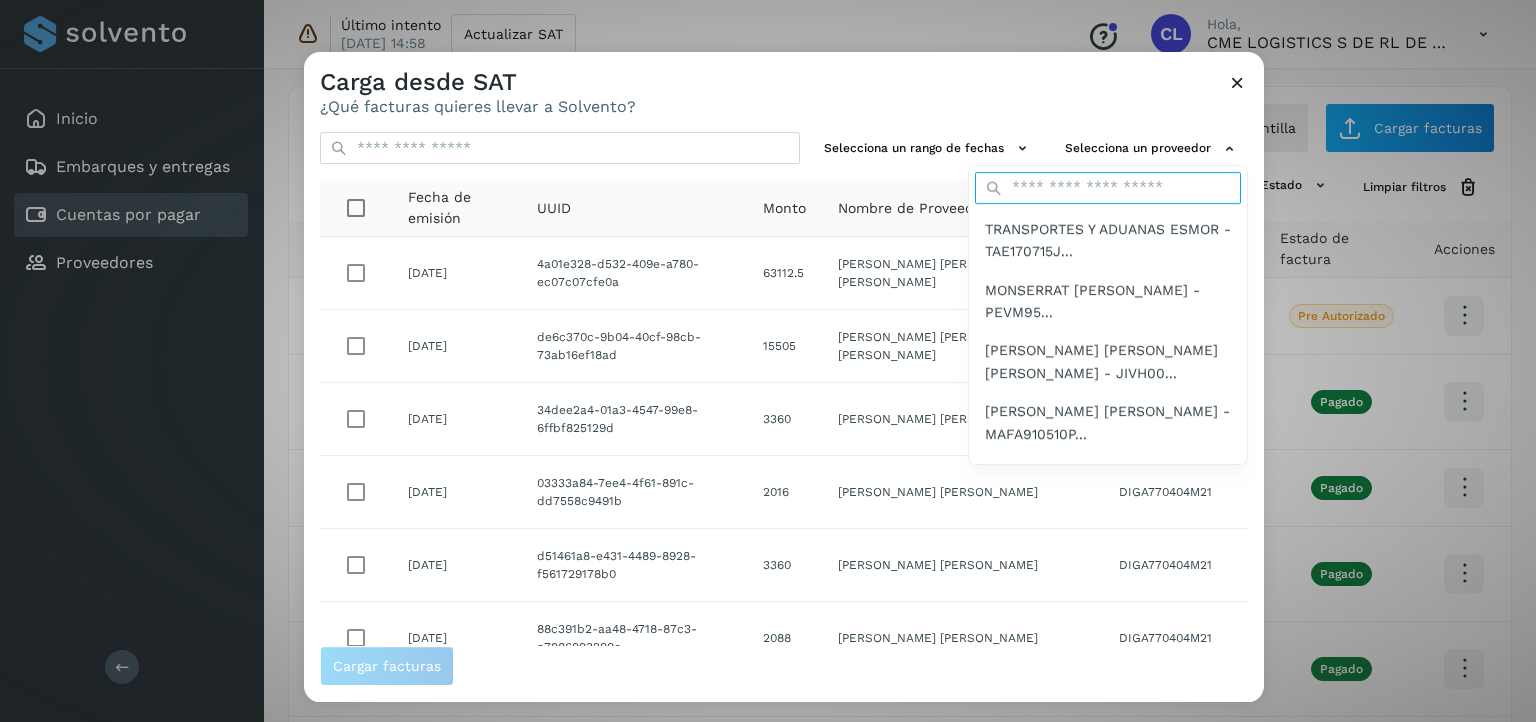 click at bounding box center (1108, 188) 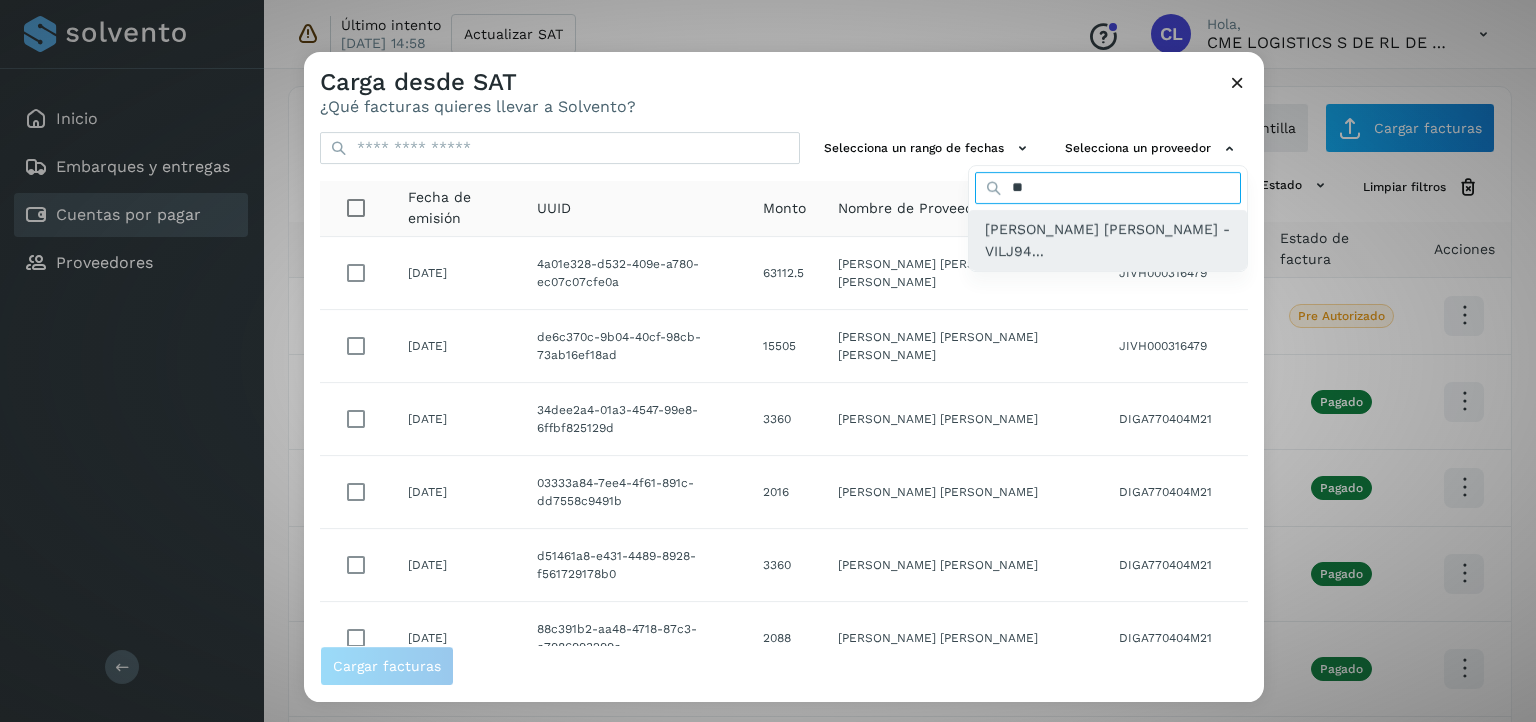 type on "**" 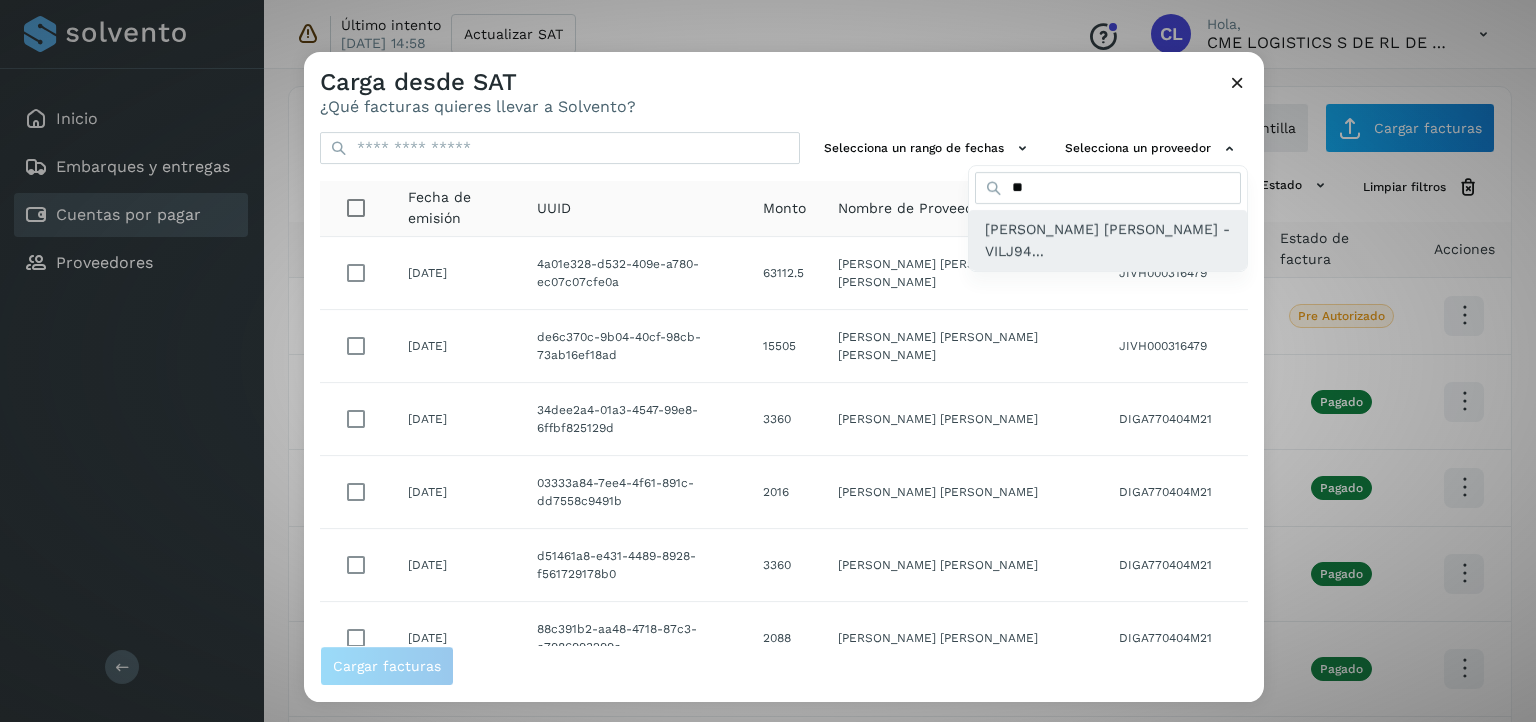 click on "[PERSON_NAME] [PERSON_NAME] - VILJ94..." at bounding box center (1108, 240) 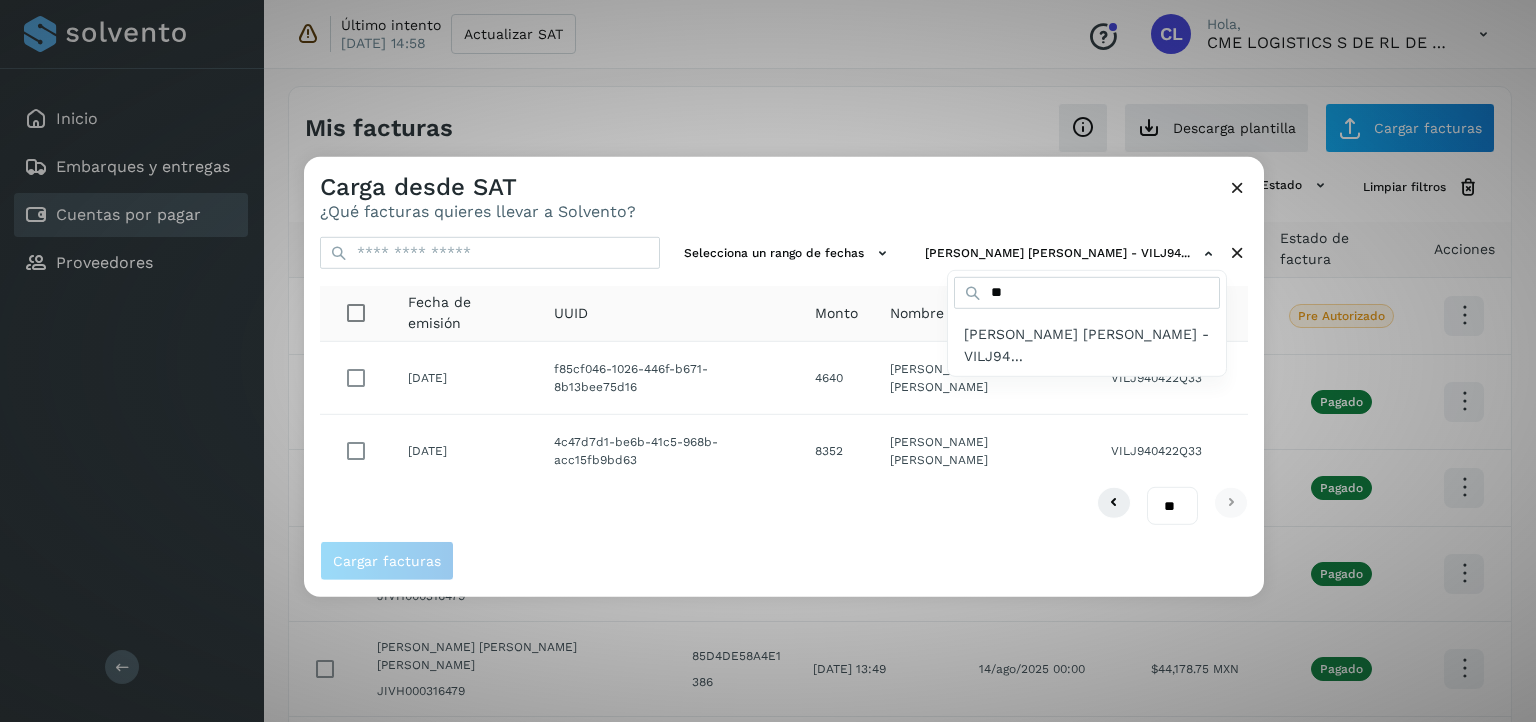 click at bounding box center [1072, 518] 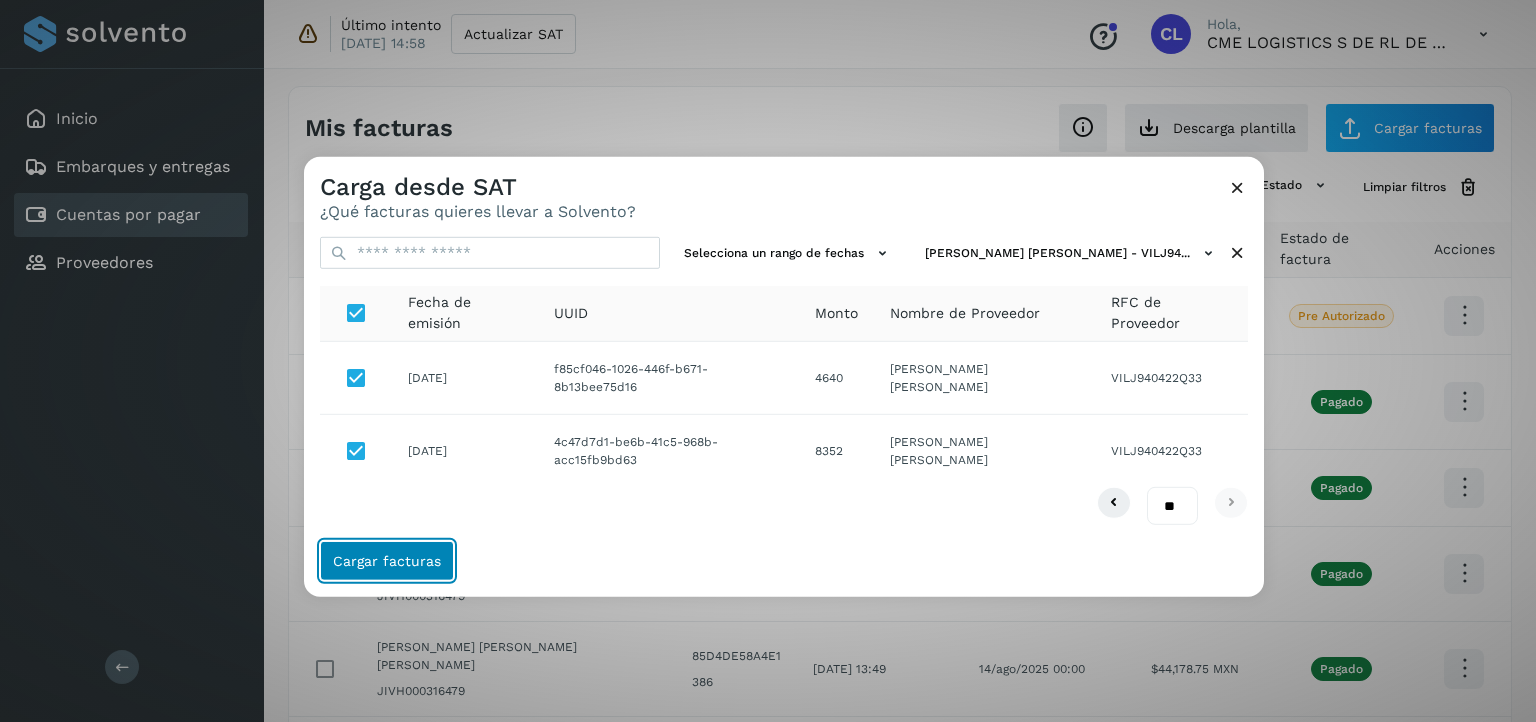 click on "Cargar facturas" 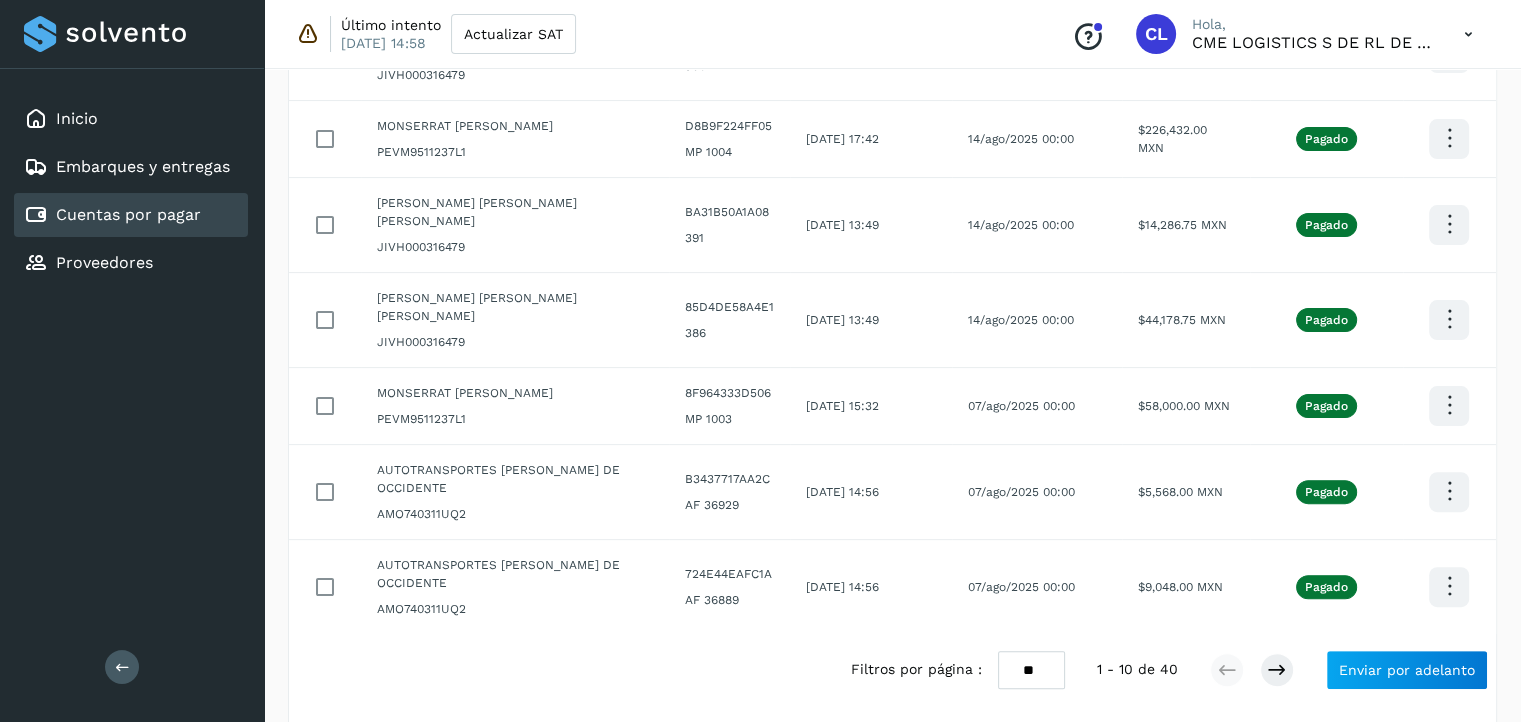 scroll, scrollTop: 536, scrollLeft: 0, axis: vertical 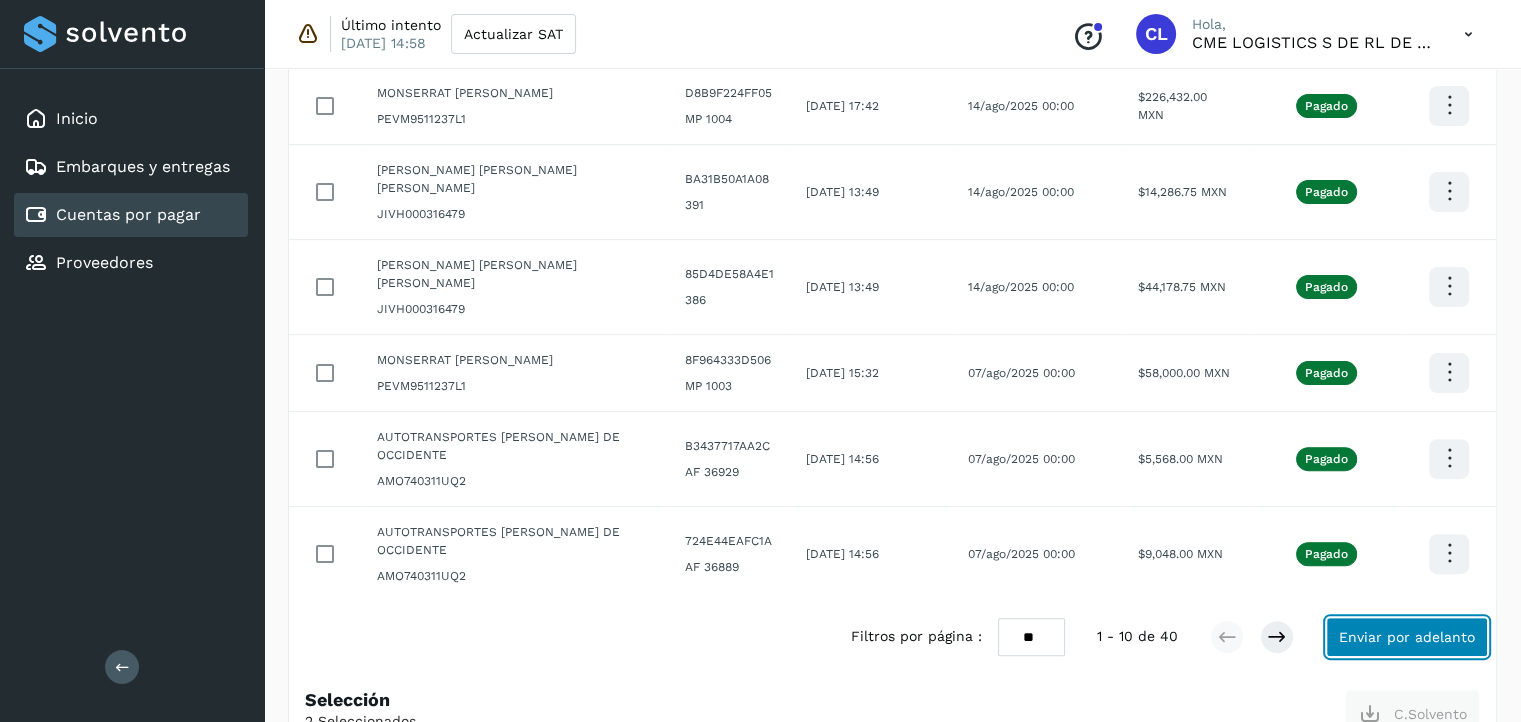 click on "Enviar por adelanto" 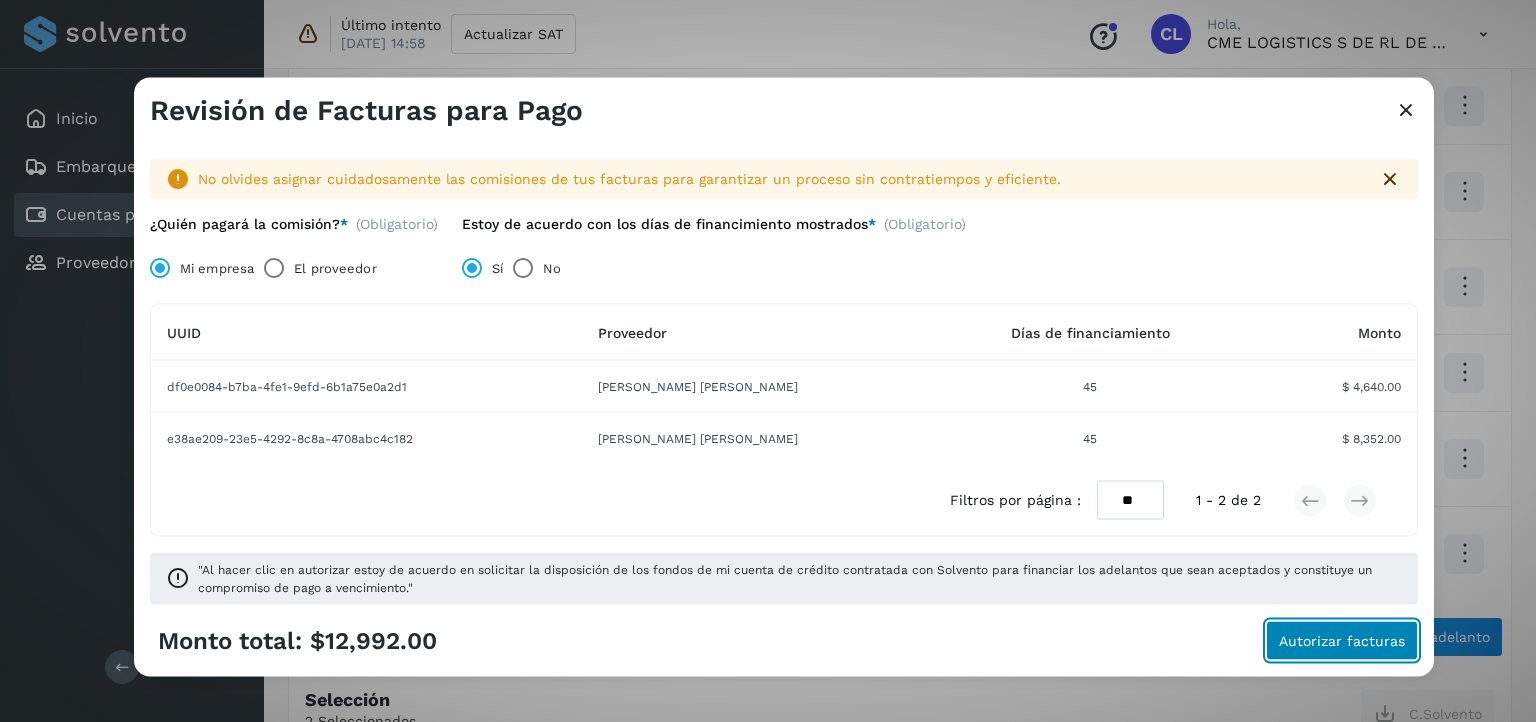 click on "Autorizar facturas" 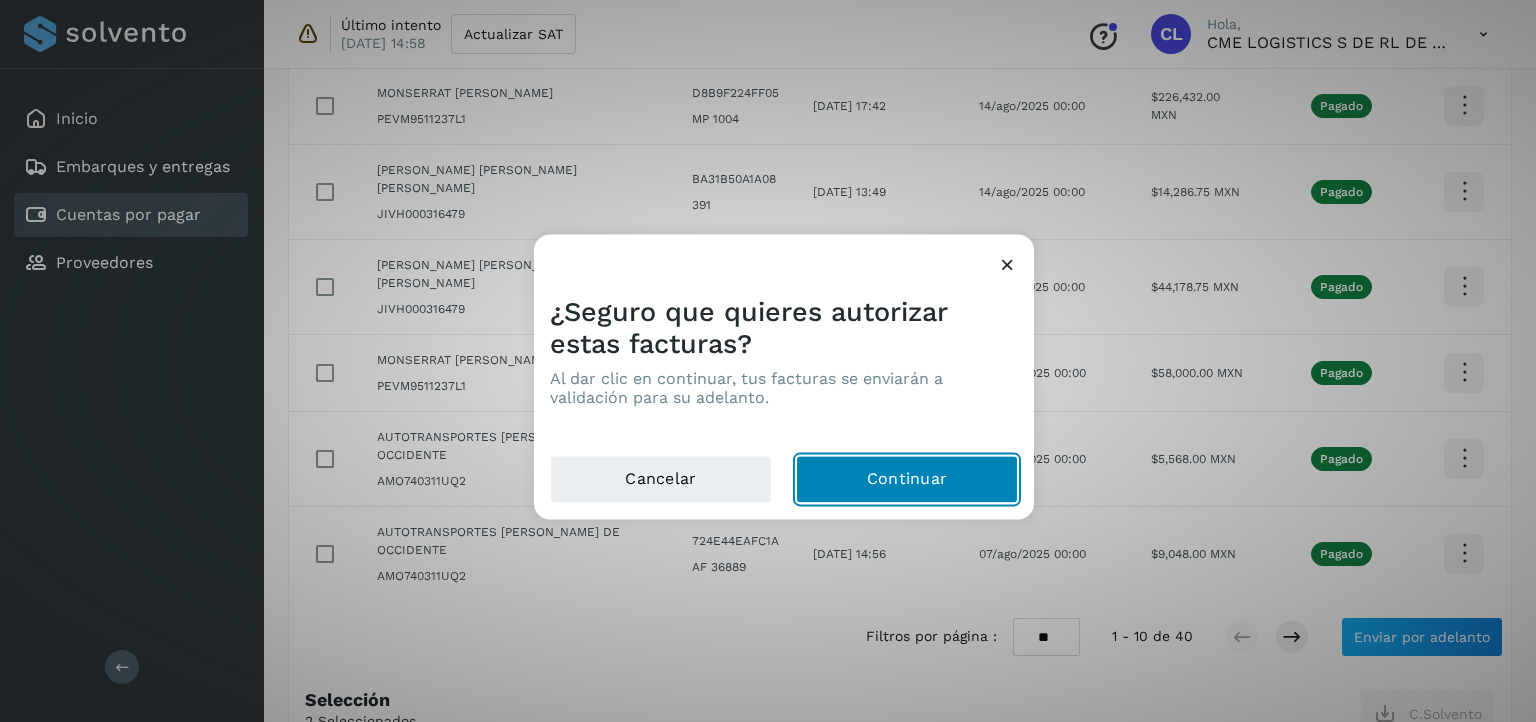 click on "Continuar" 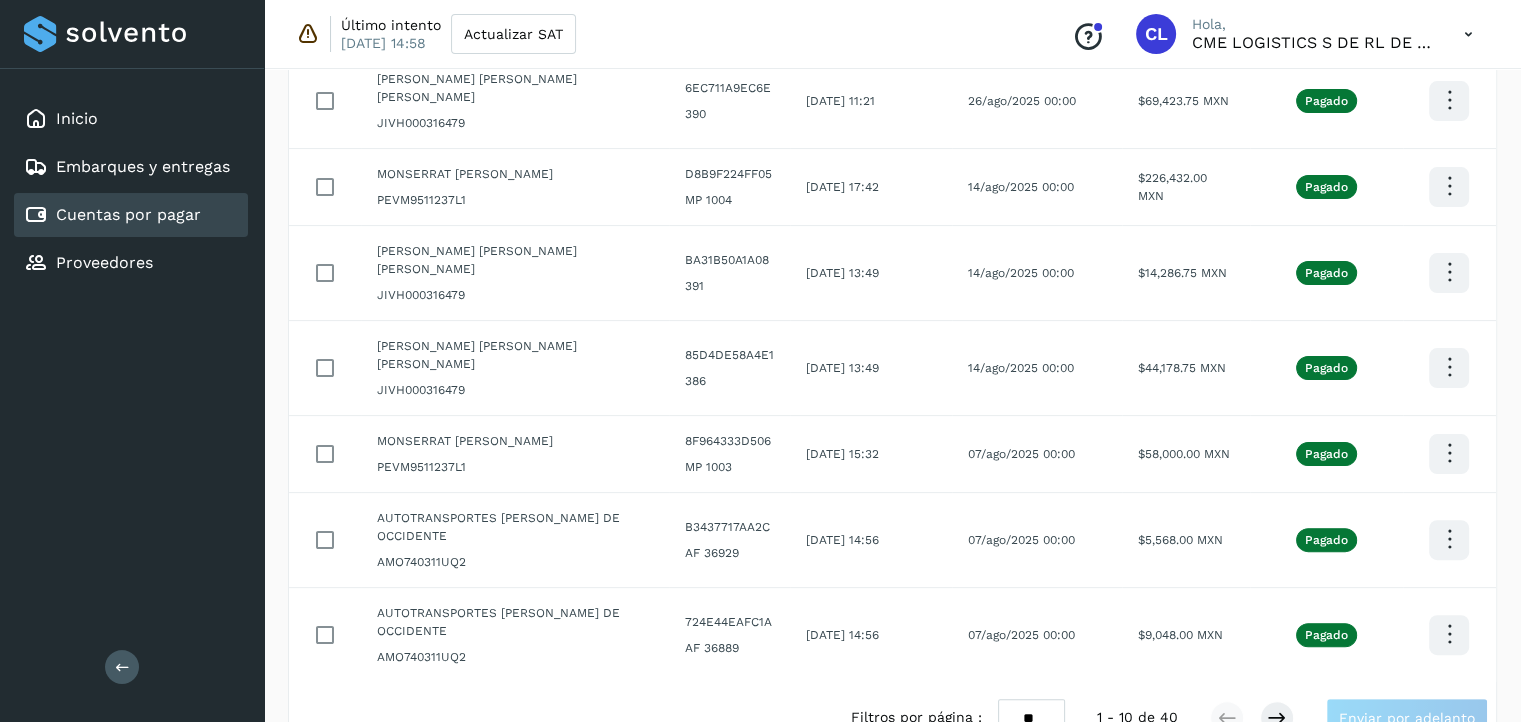 scroll, scrollTop: 0, scrollLeft: 0, axis: both 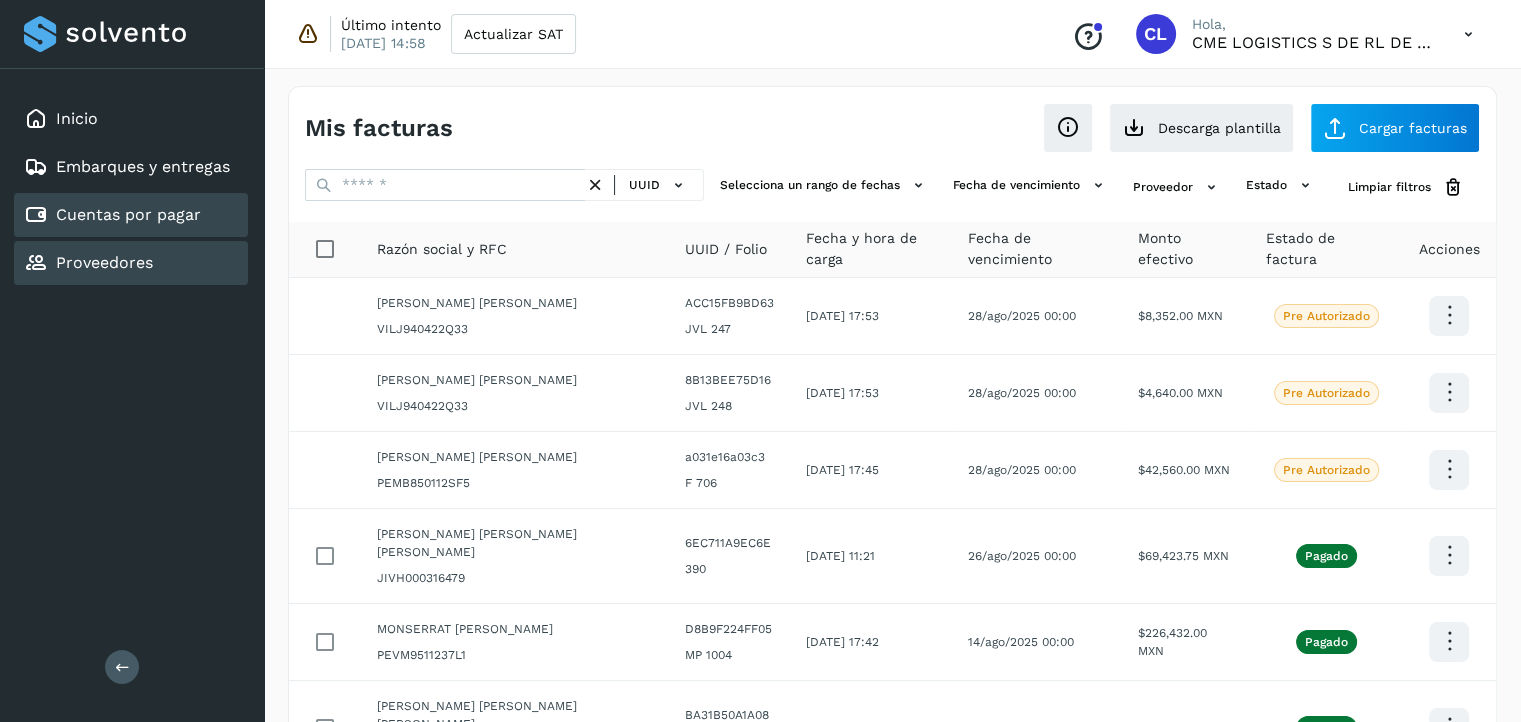 click on "Proveedores" 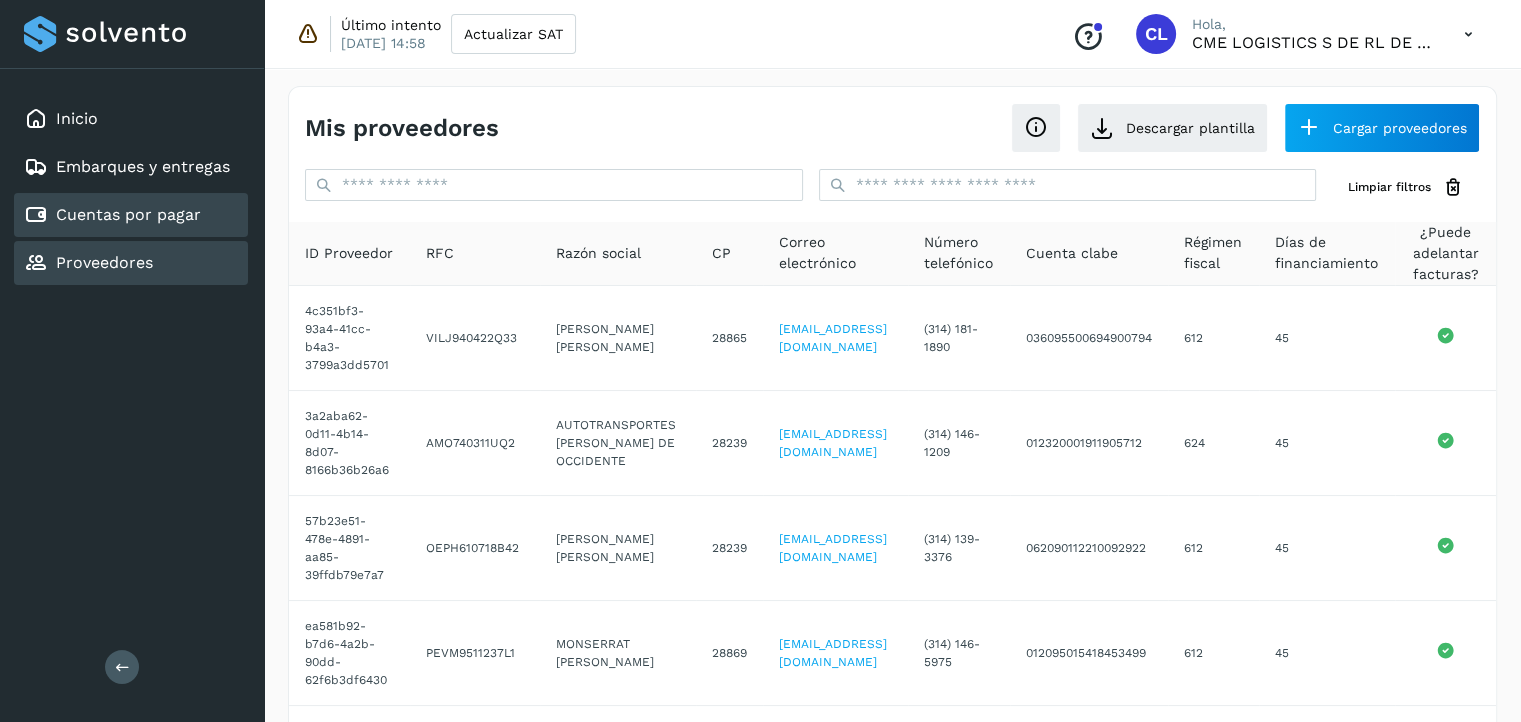 click on "Cuentas por pagar" at bounding box center [128, 214] 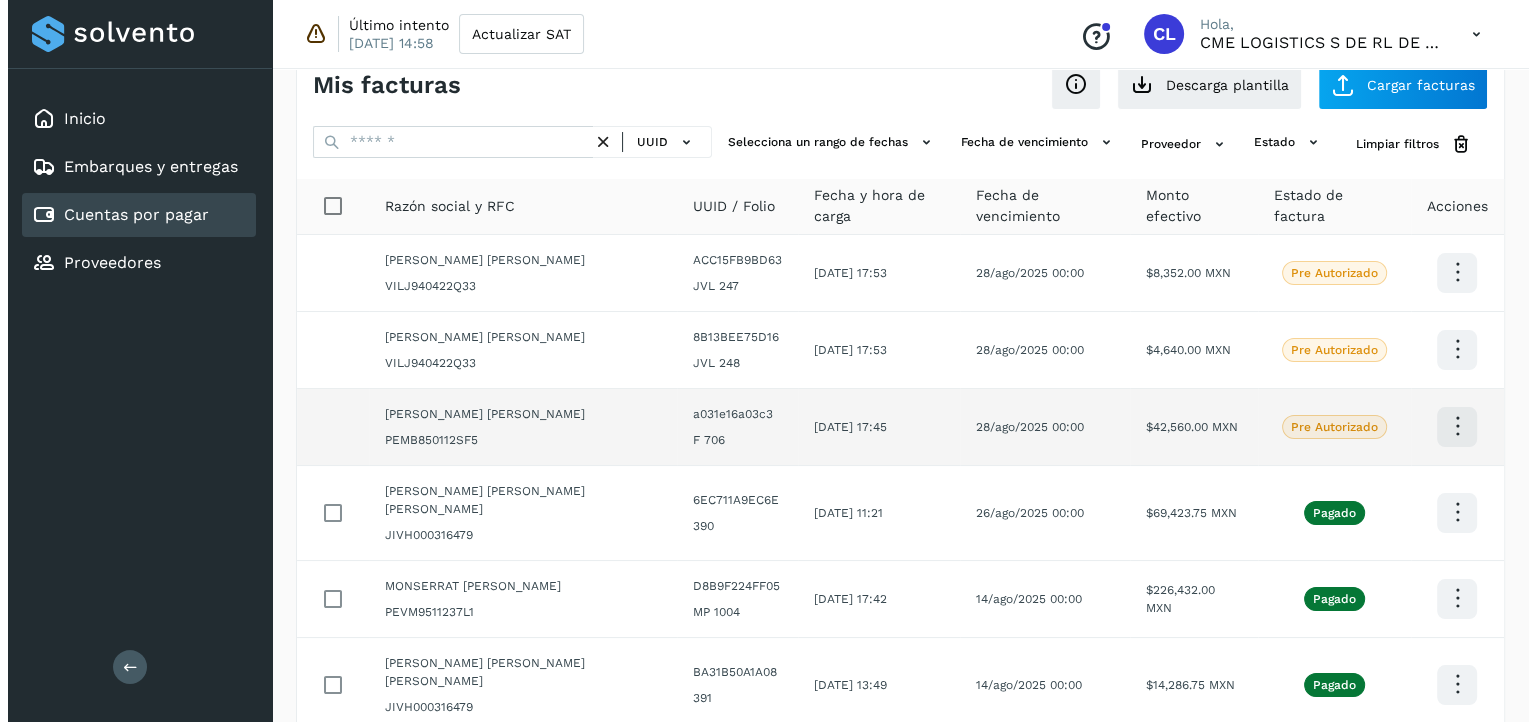 scroll, scrollTop: 0, scrollLeft: 0, axis: both 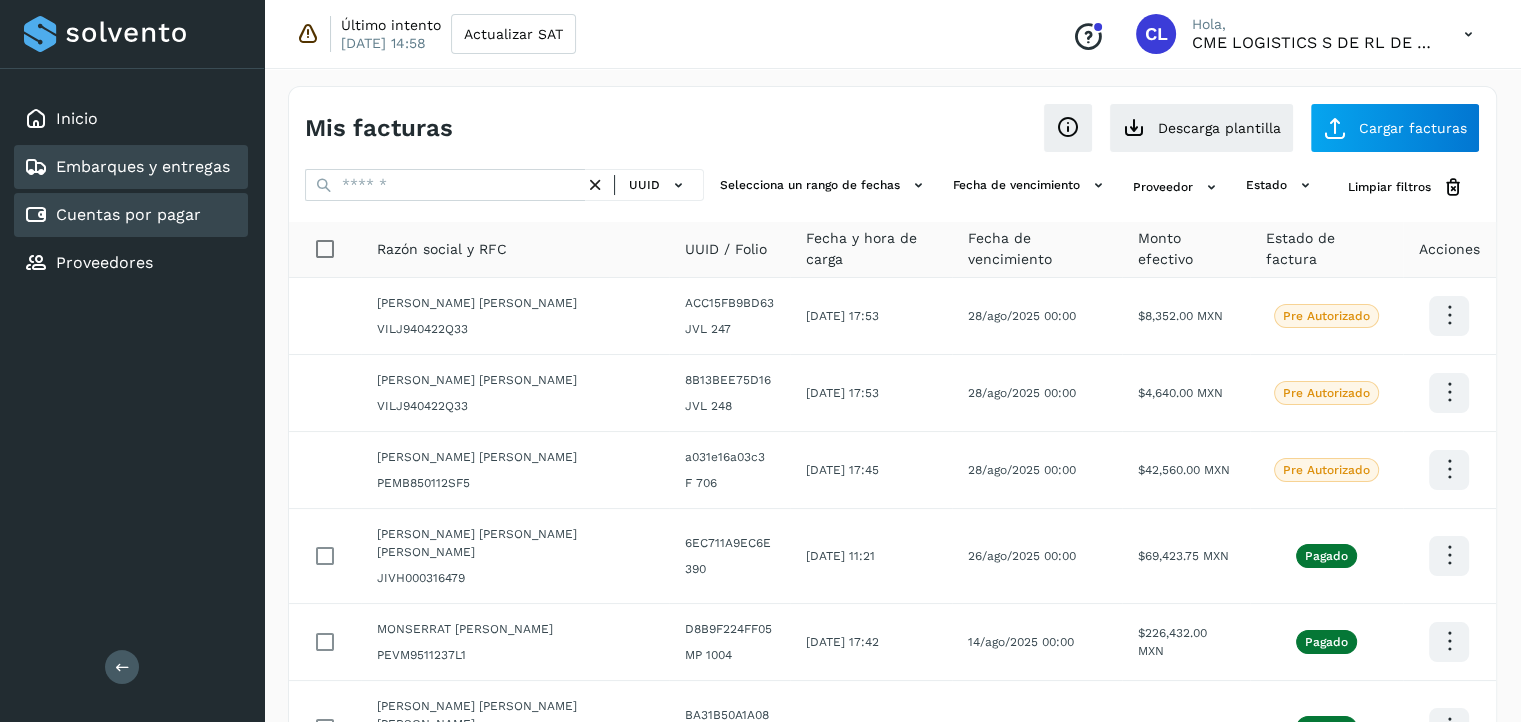 click on "Embarques y entregas" at bounding box center [143, 166] 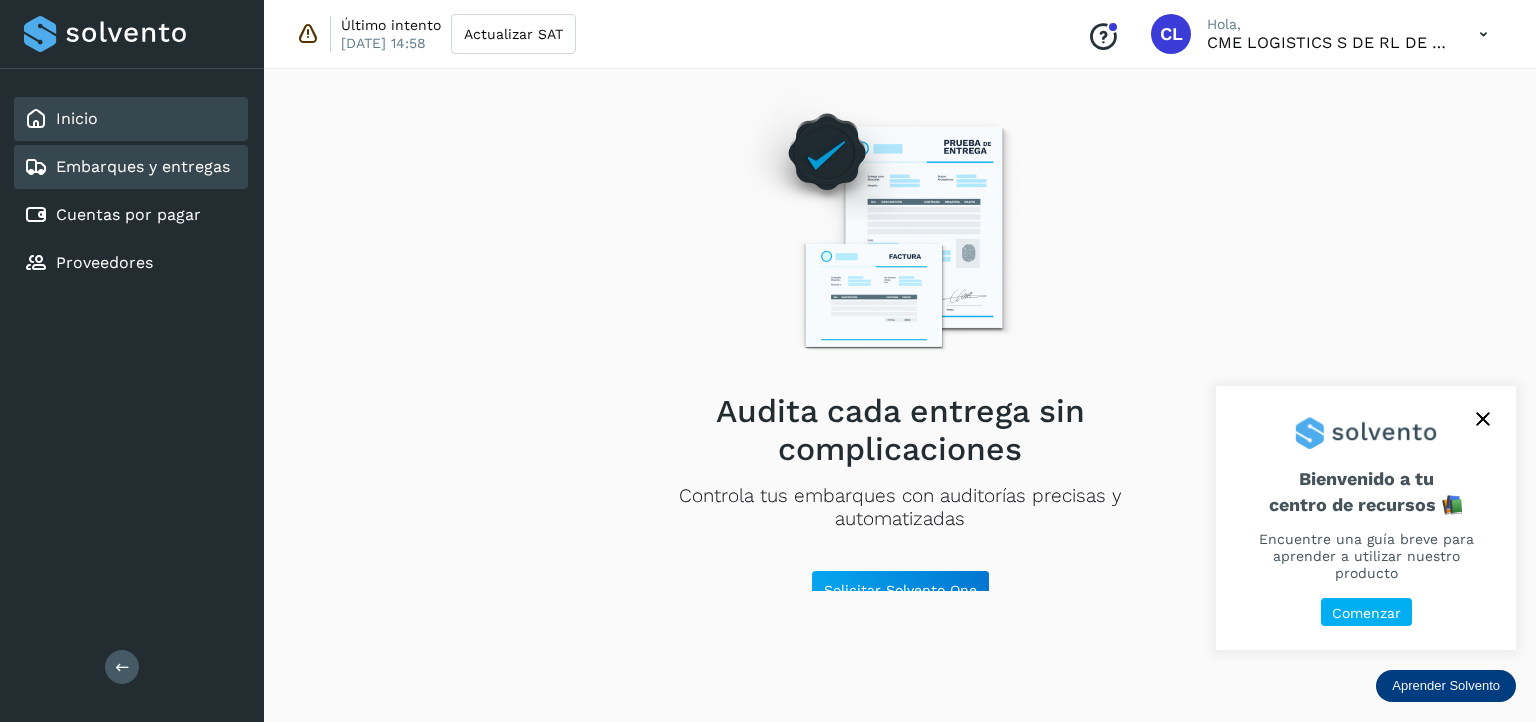 click on "Inicio" 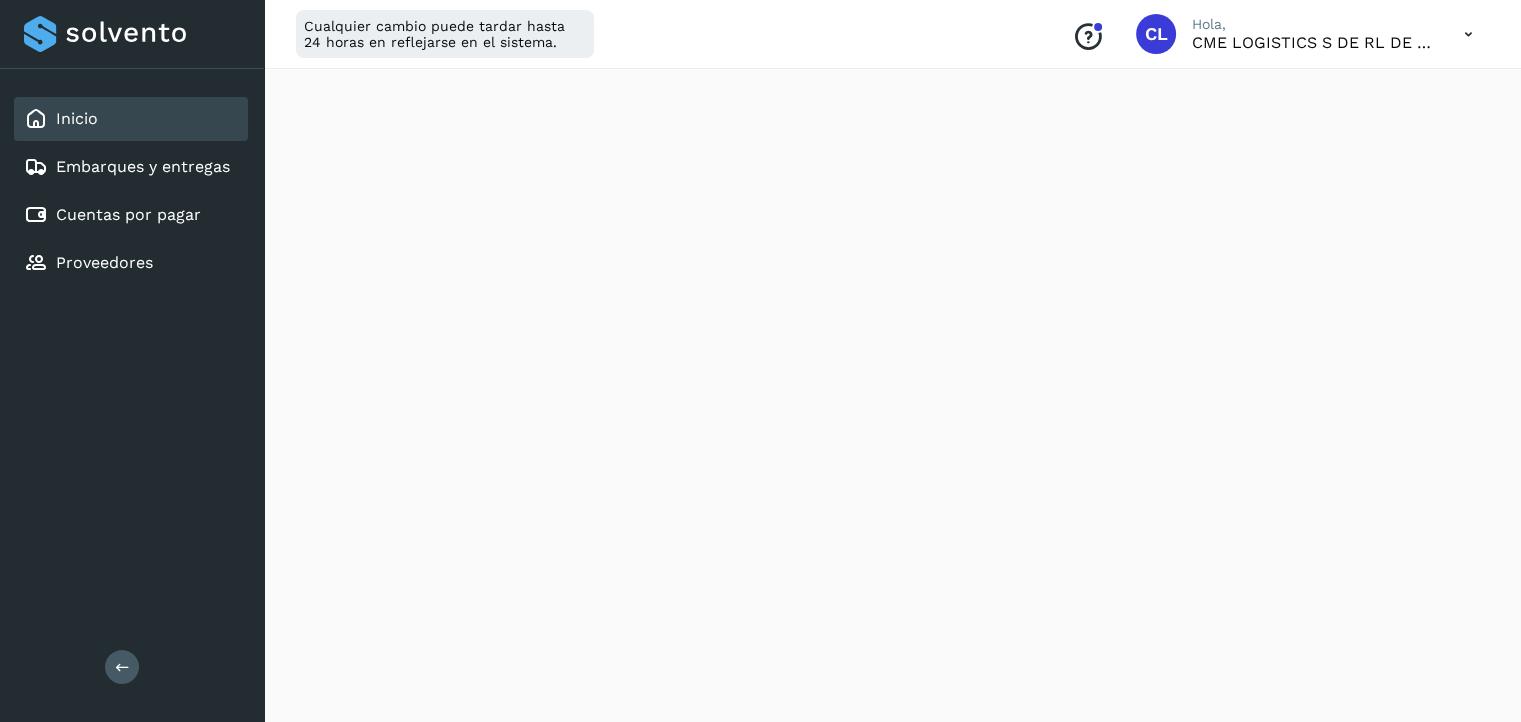 scroll, scrollTop: 0, scrollLeft: 0, axis: both 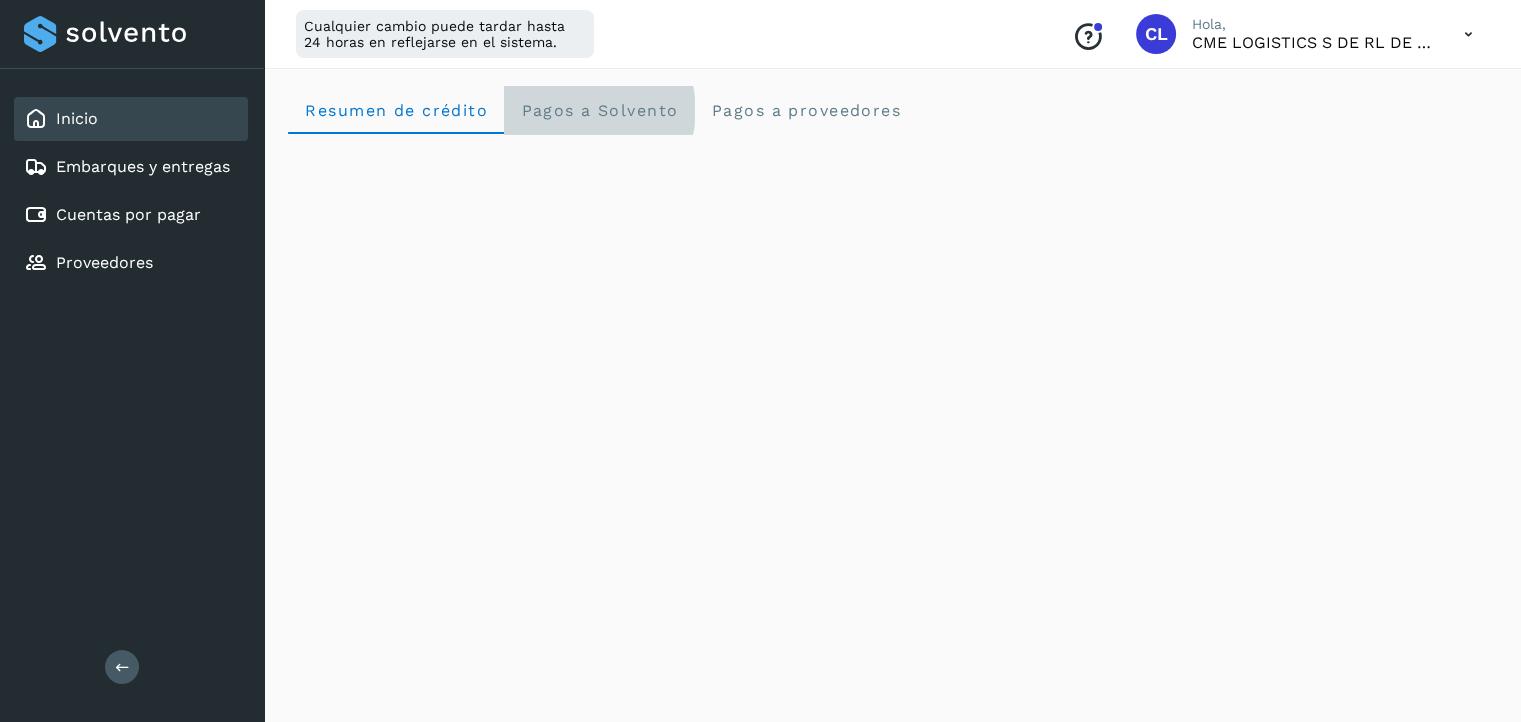 click on "Pagos a Solvento" 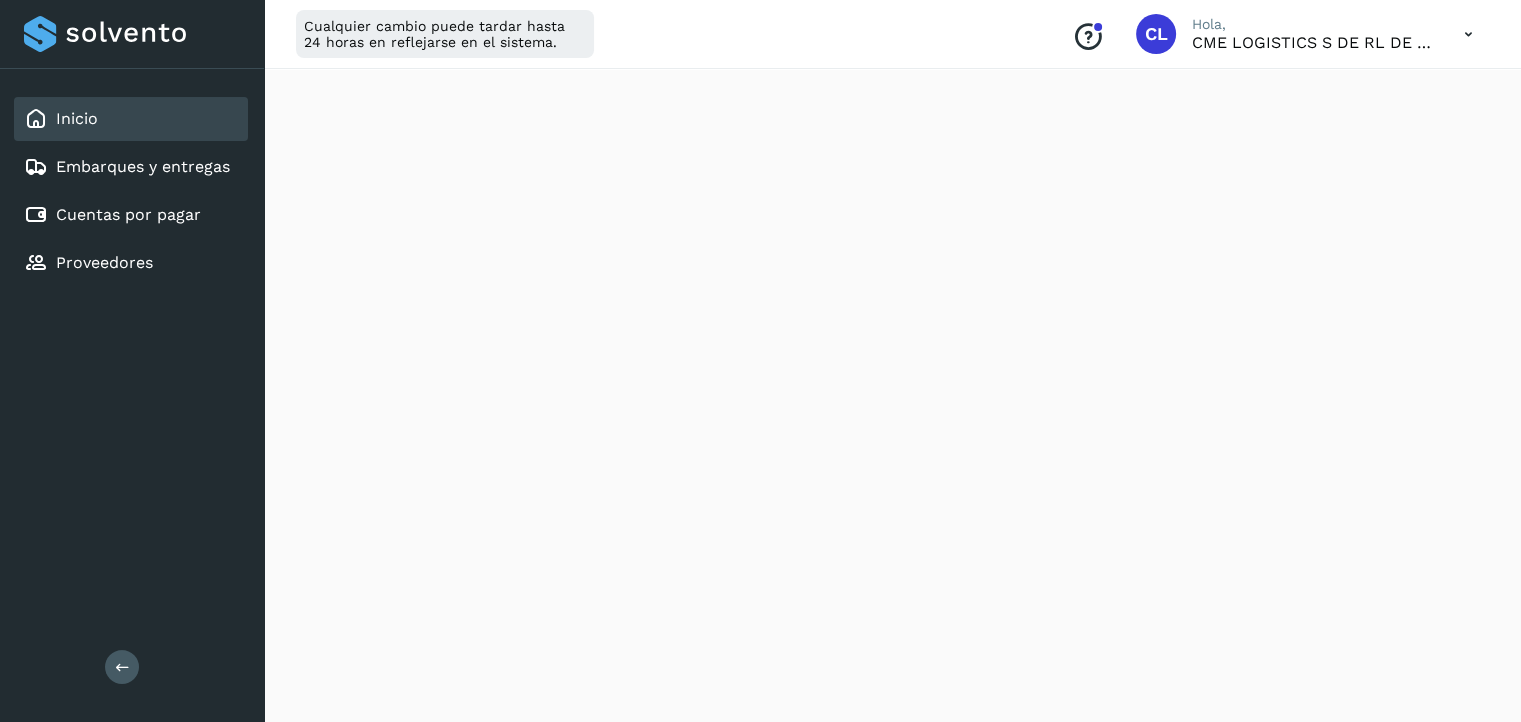 scroll, scrollTop: 132, scrollLeft: 0, axis: vertical 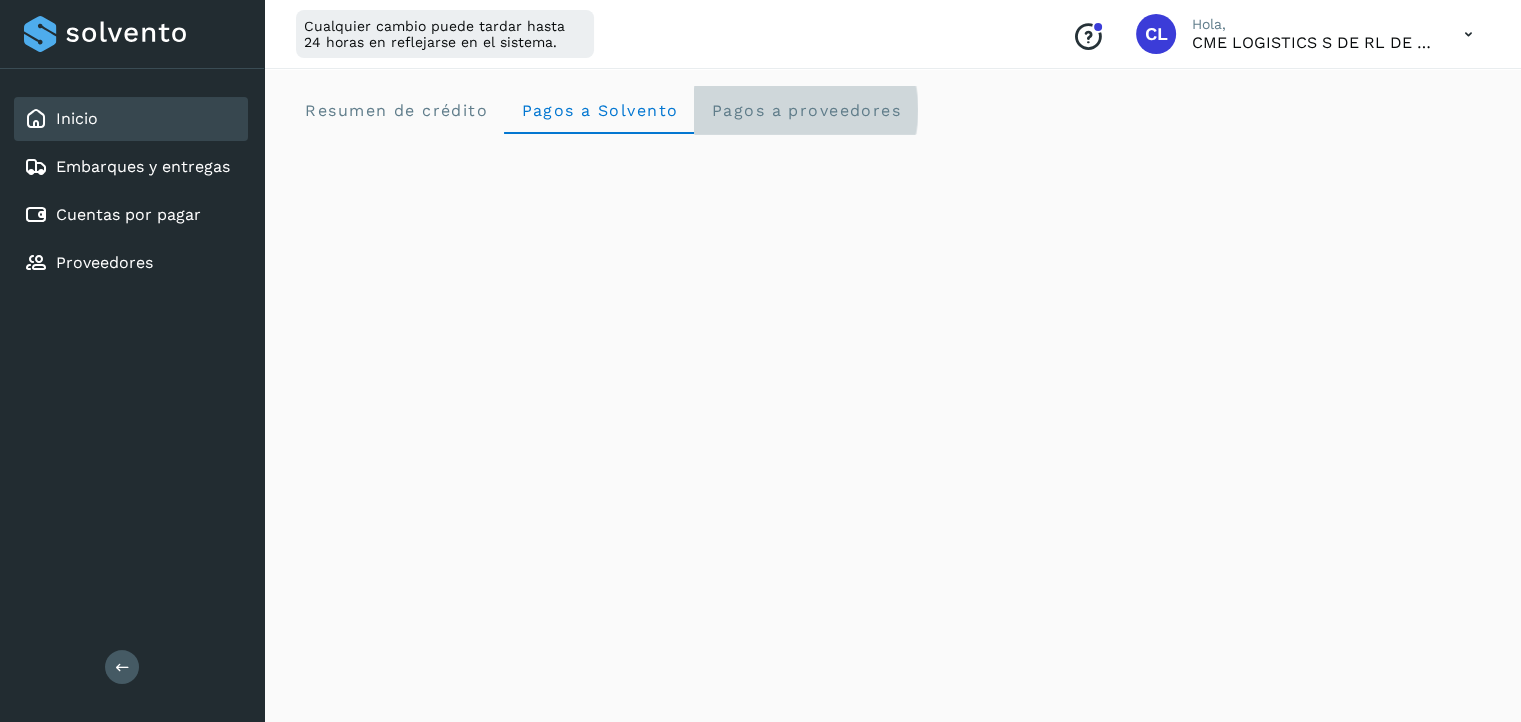 click on "Pagos a proveedores" 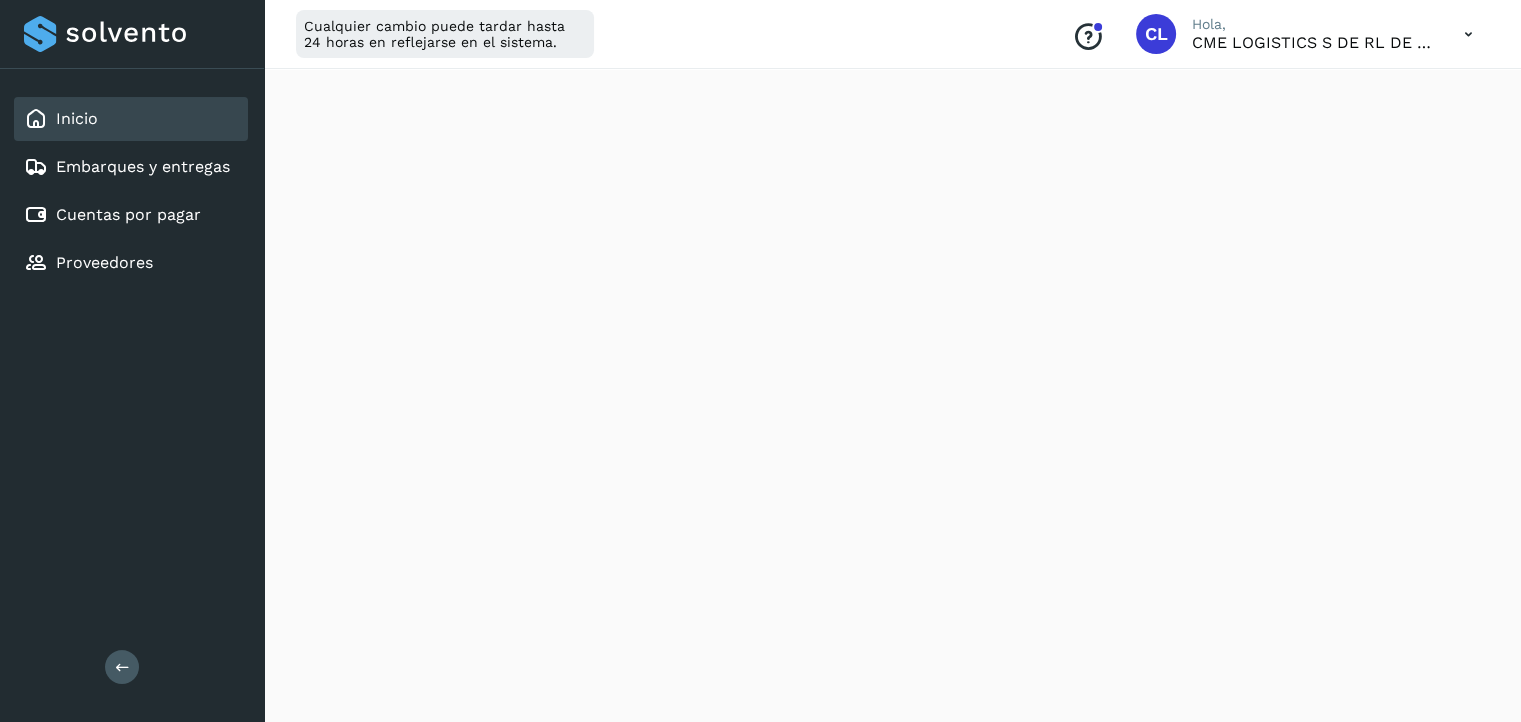scroll, scrollTop: 0, scrollLeft: 0, axis: both 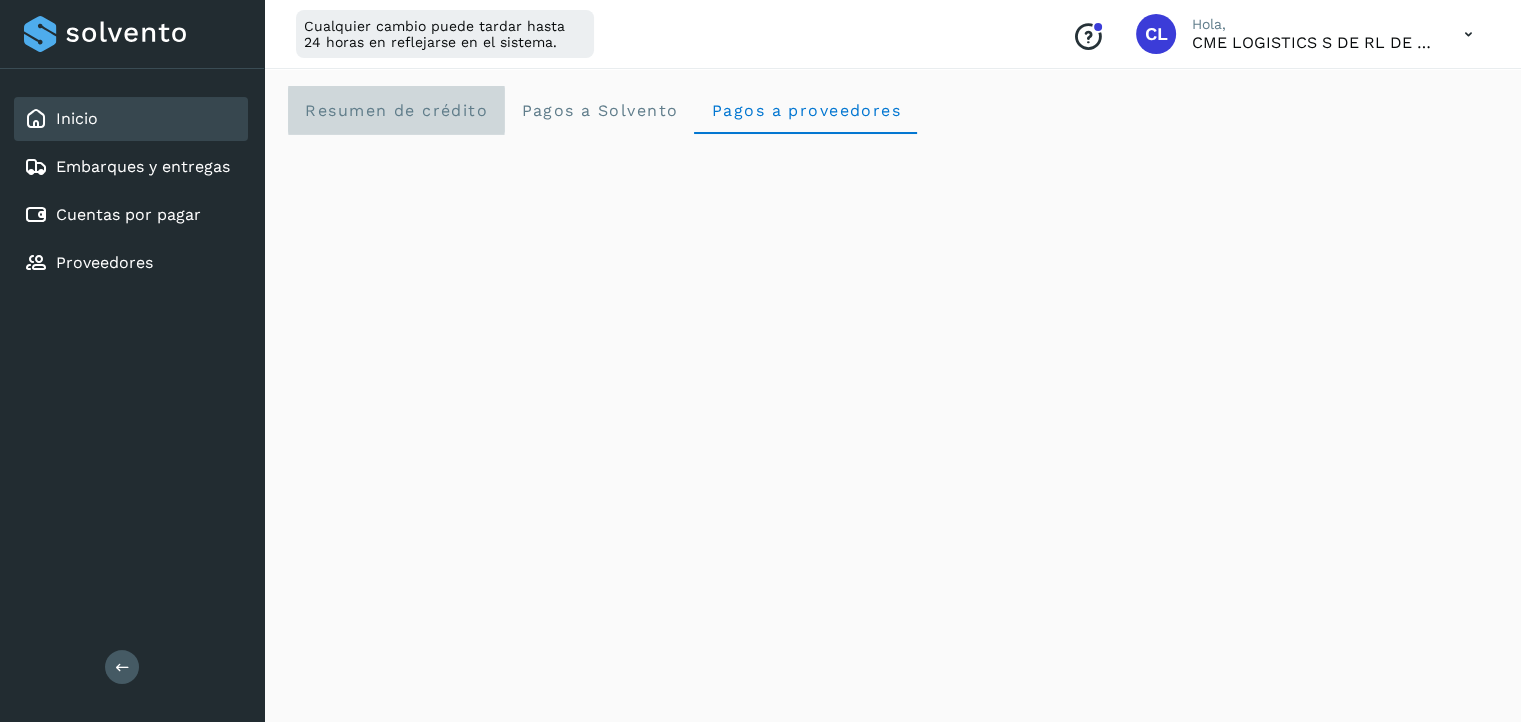 click on "Resumen de crédito" 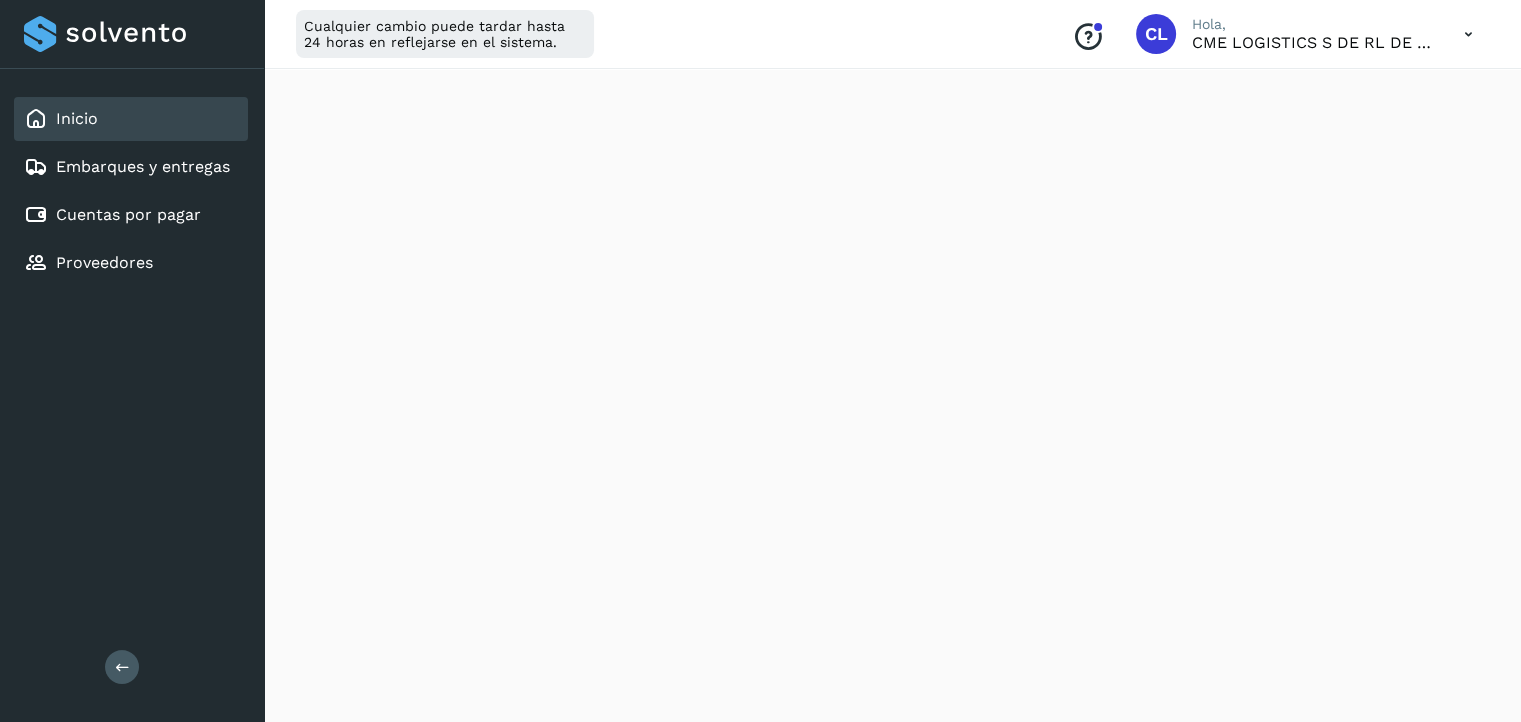 scroll, scrollTop: 1212, scrollLeft: 0, axis: vertical 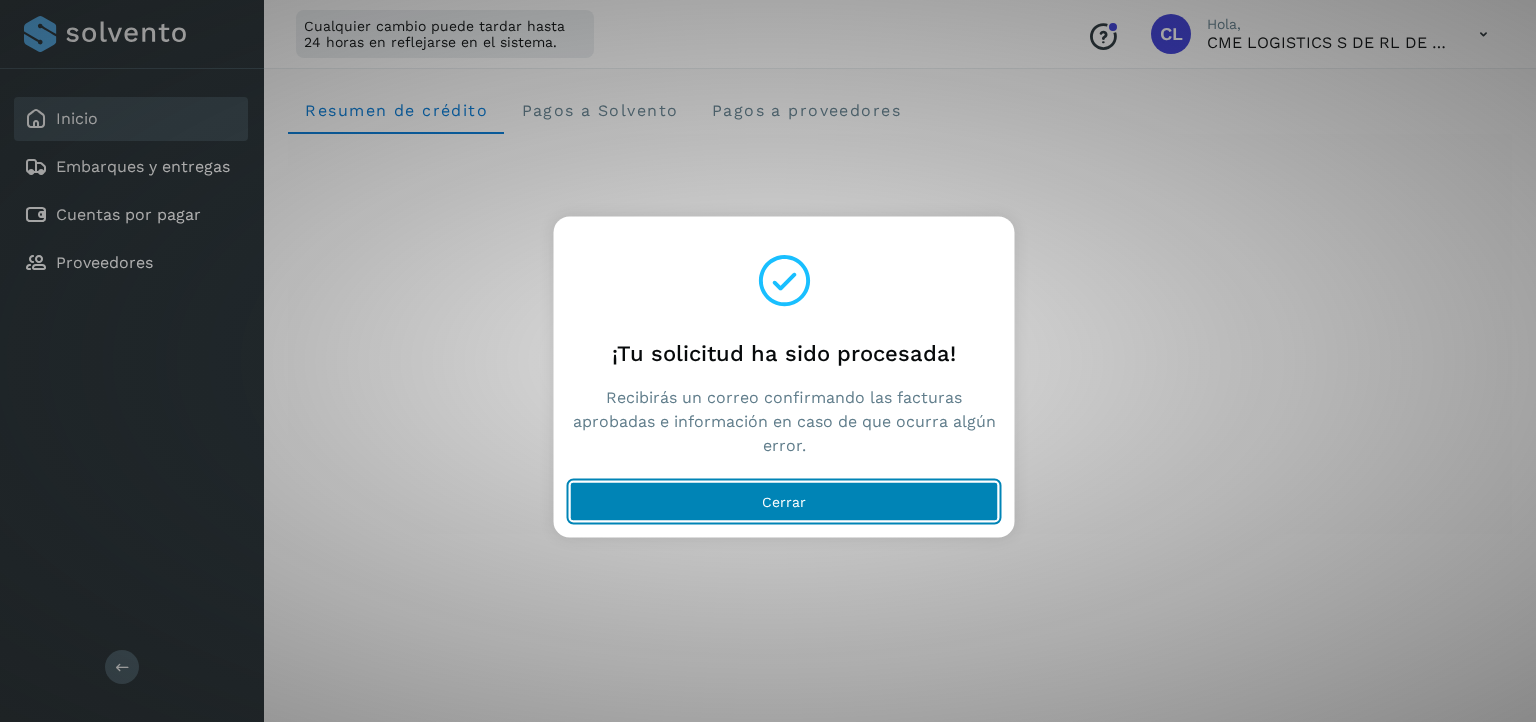 click on "Cerrar" 